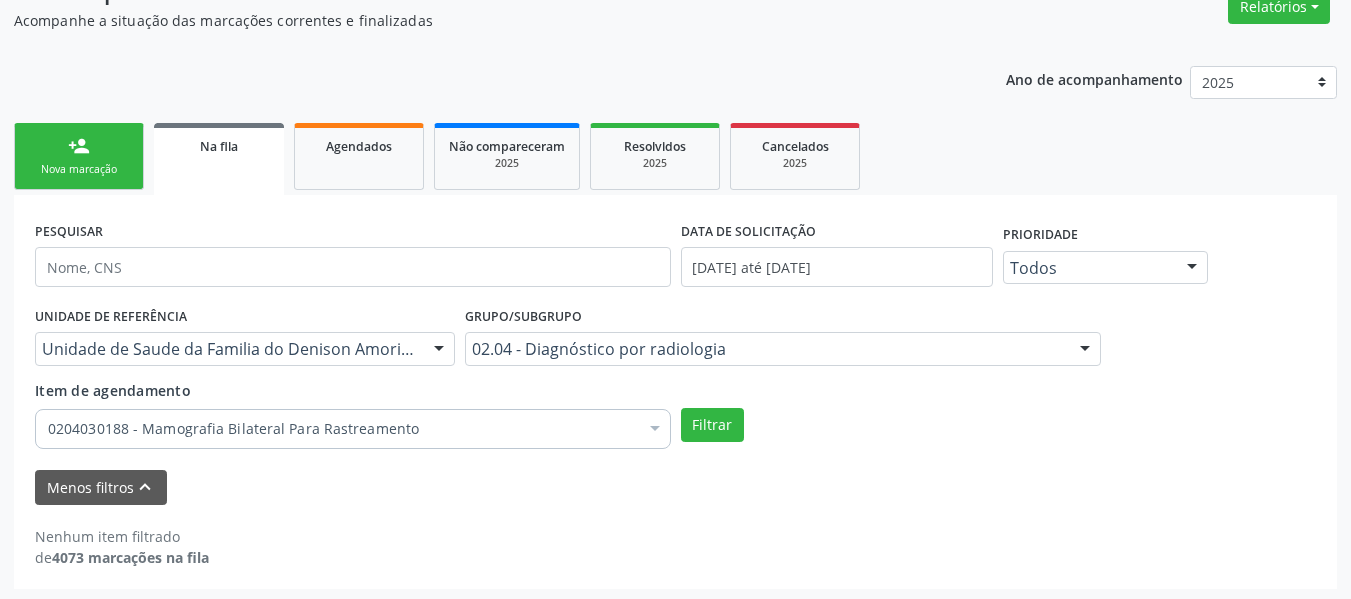scroll, scrollTop: 324, scrollLeft: 0, axis: vertical 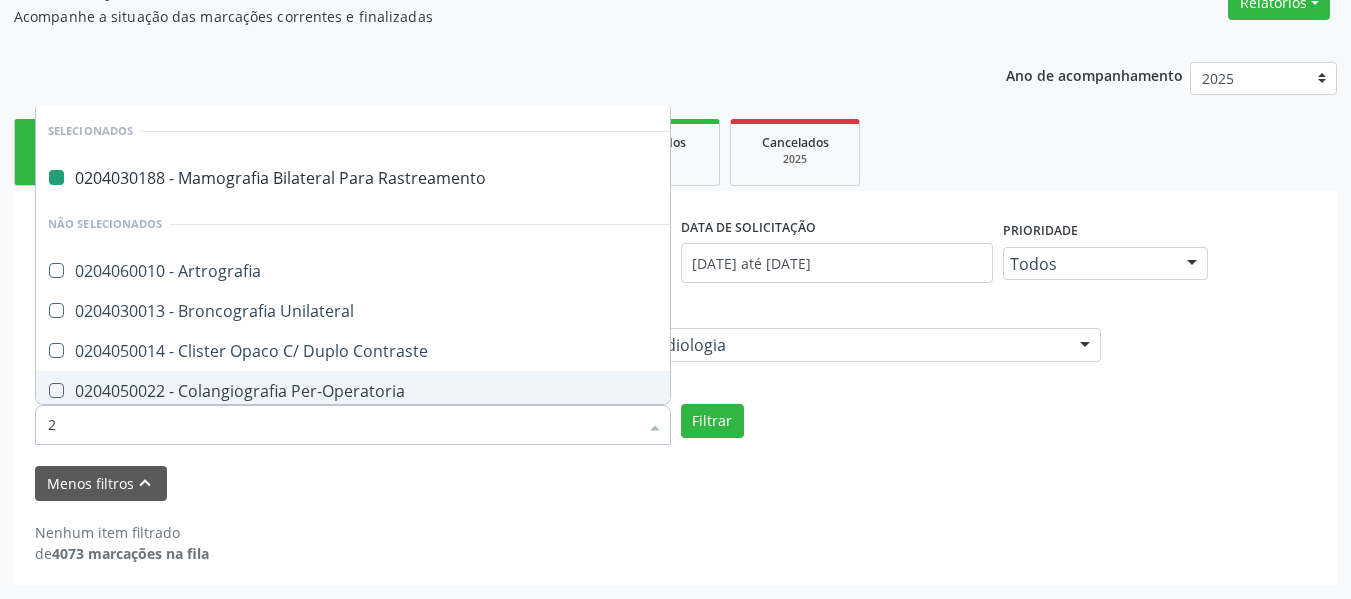 type on "22" 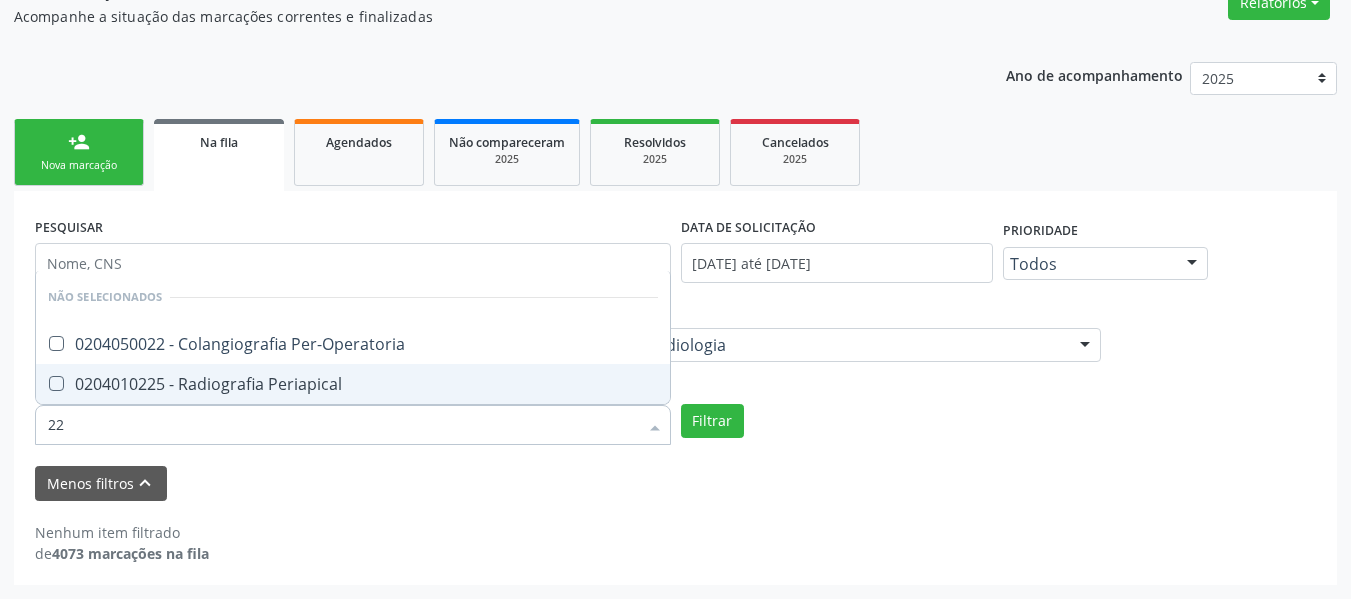 type on "2" 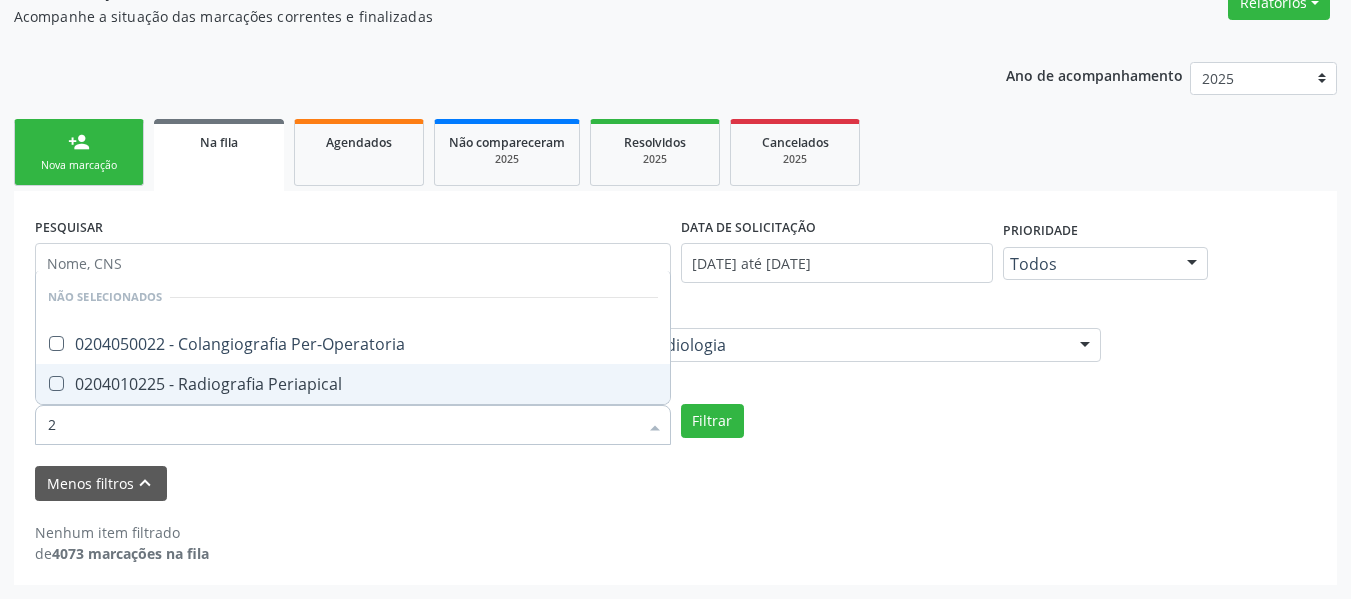 checkbox on "true" 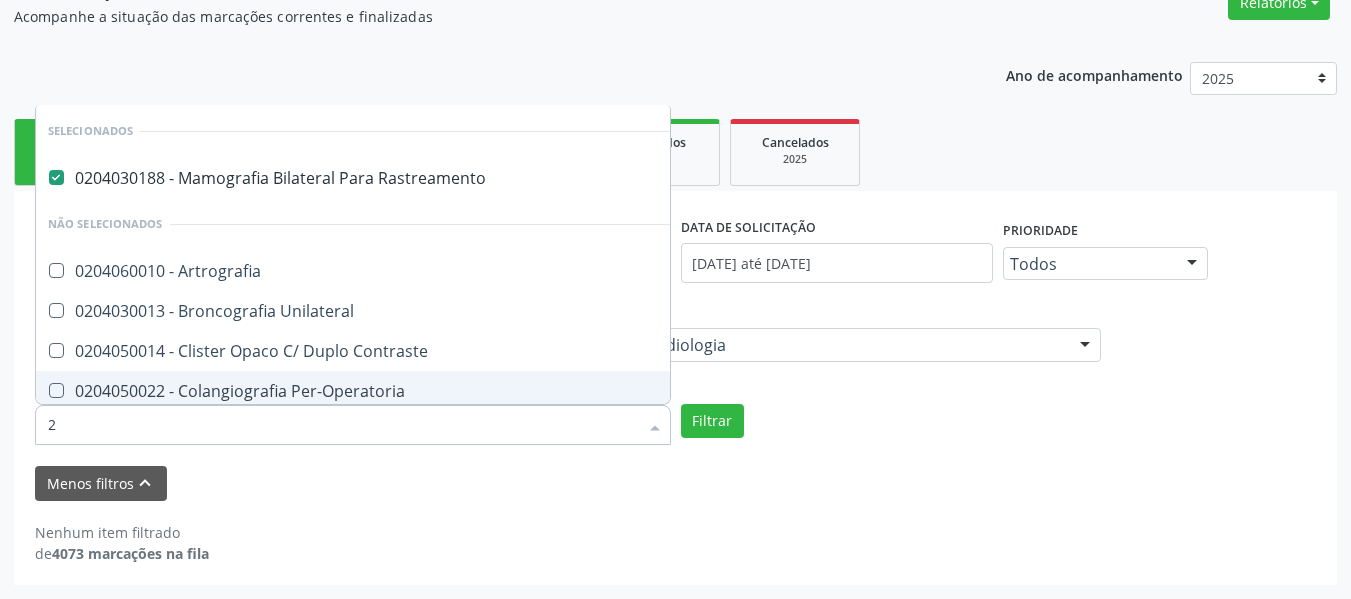 type 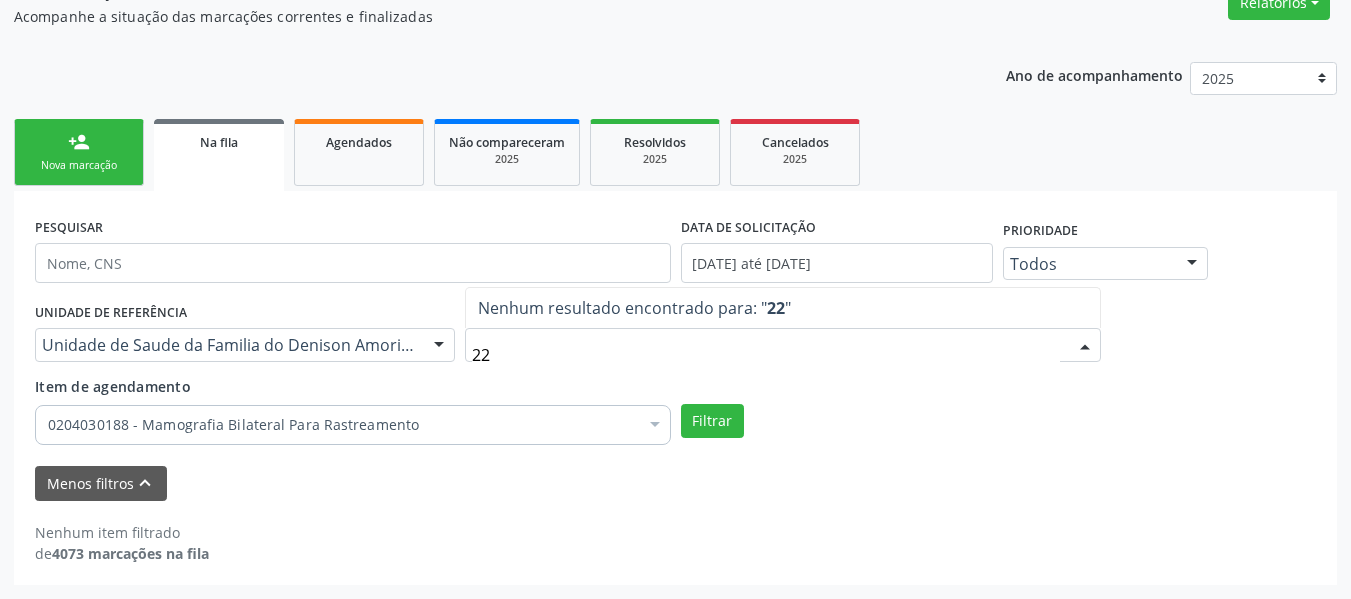 scroll, scrollTop: 0, scrollLeft: 0, axis: both 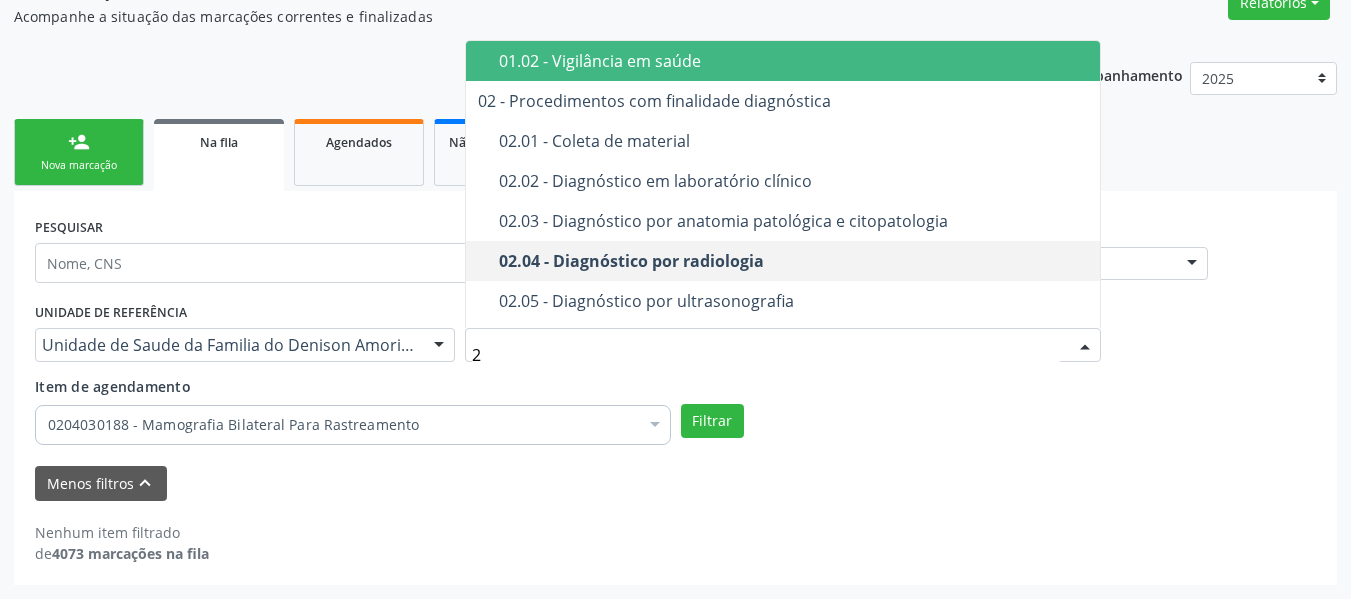 type 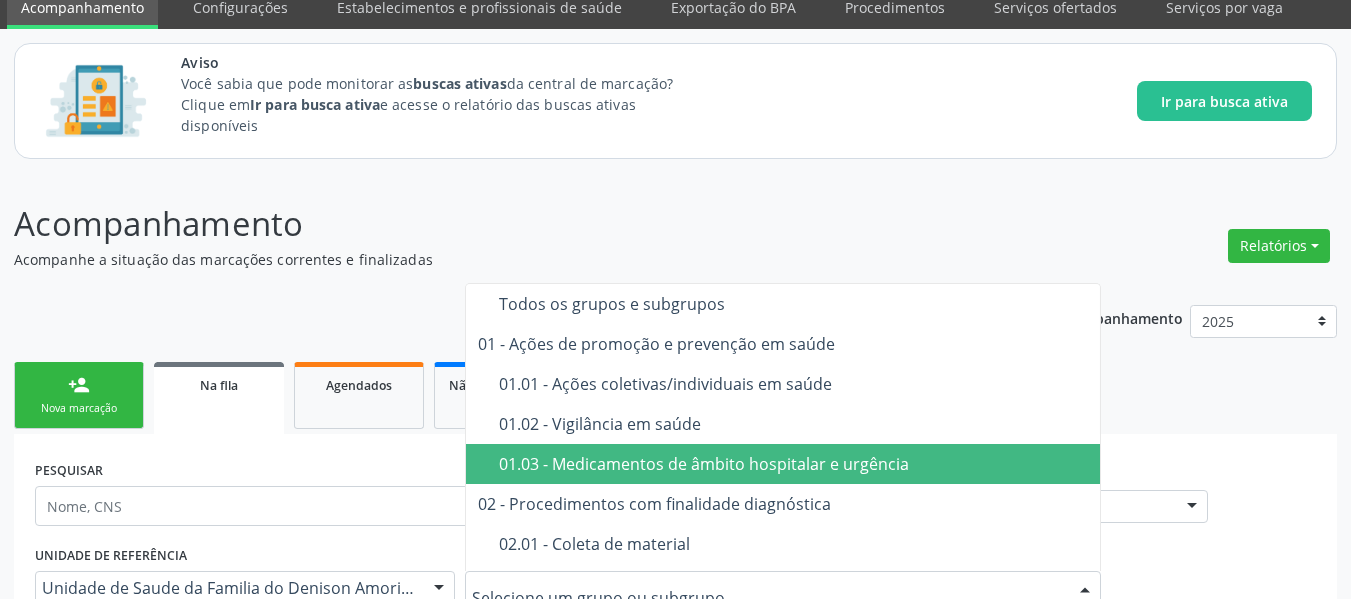 scroll, scrollTop: 200, scrollLeft: 0, axis: vertical 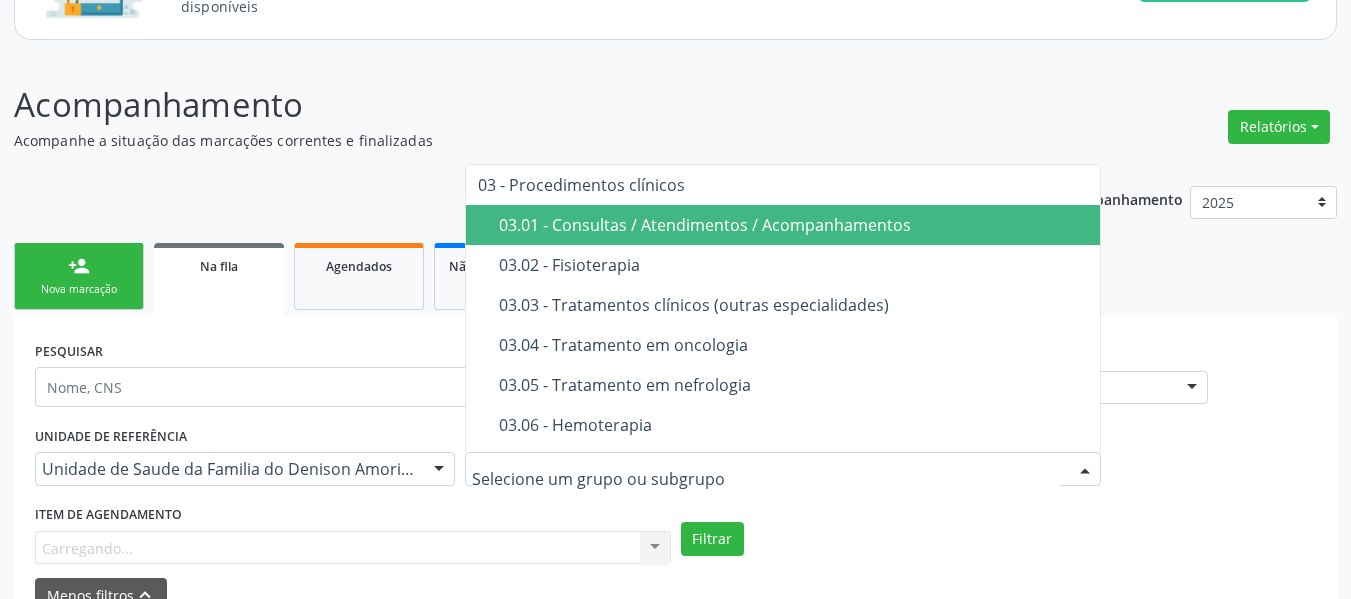 click on "03.01 - Consultas / Atendimentos / Acompanhamentos" at bounding box center (826, 225) 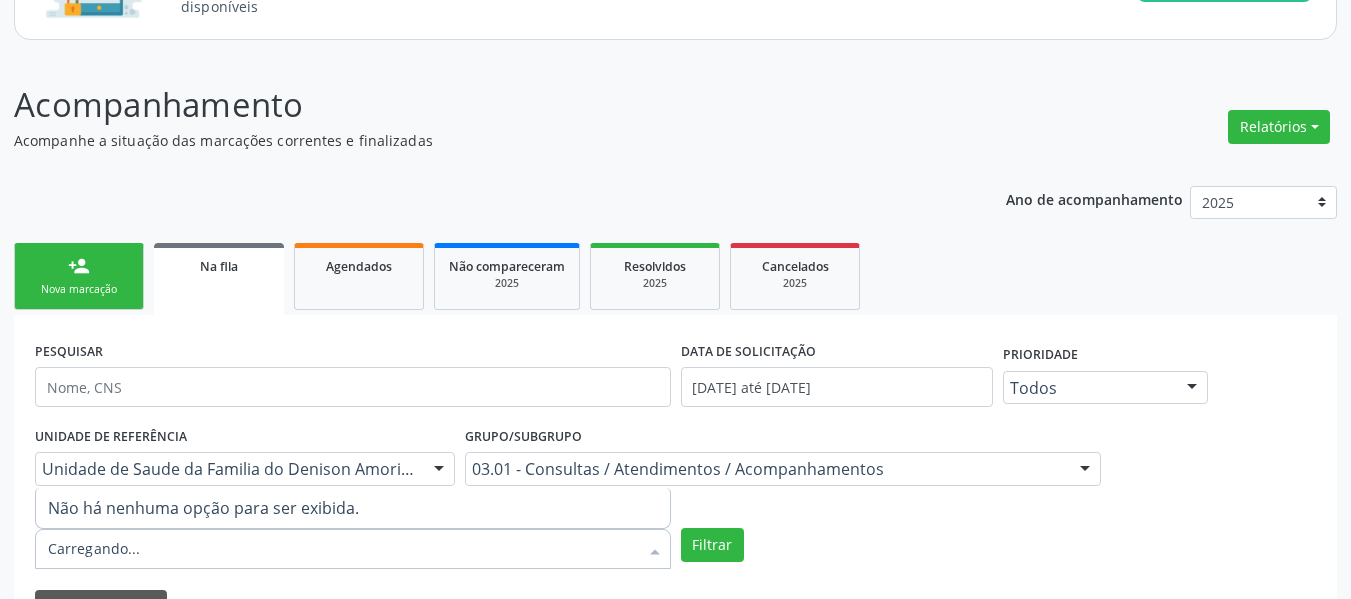 click at bounding box center (353, 549) 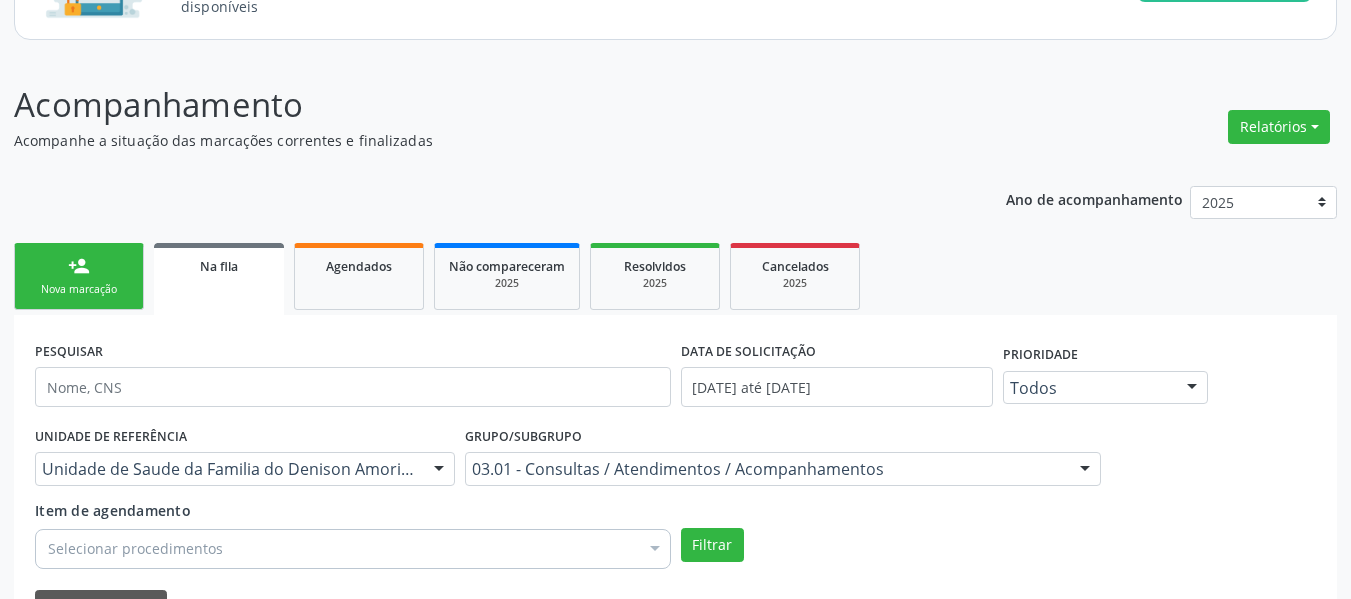 click on "Selecionar procedimentos" at bounding box center [353, 549] 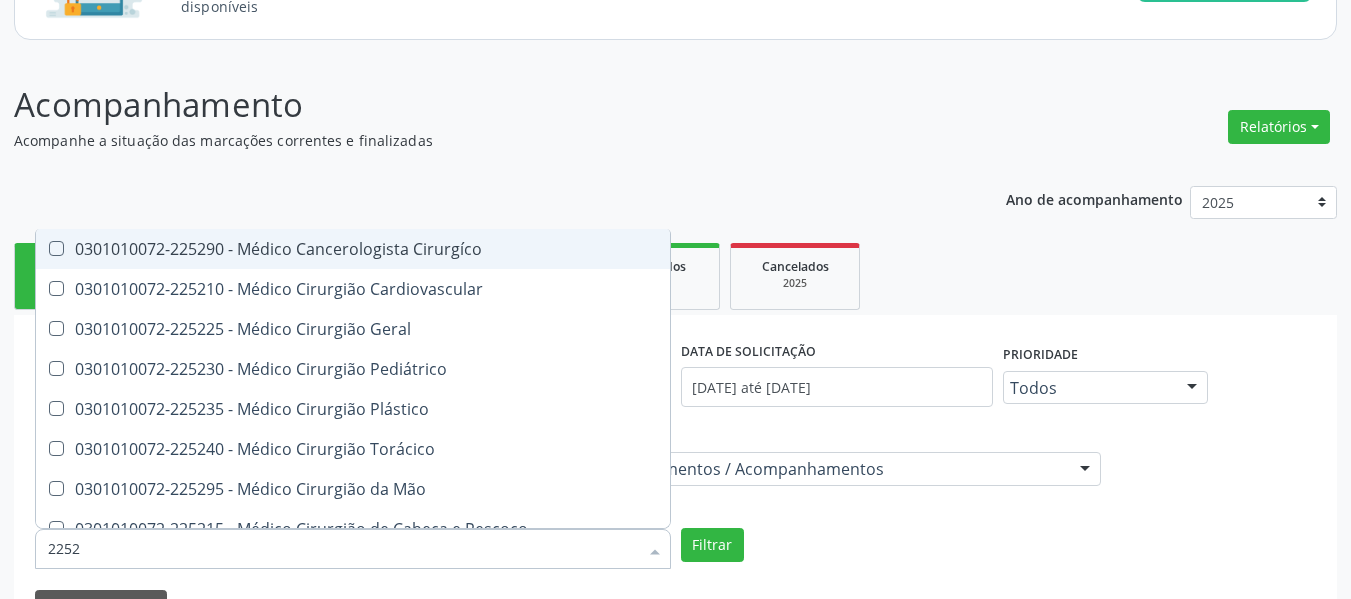 type on "22525" 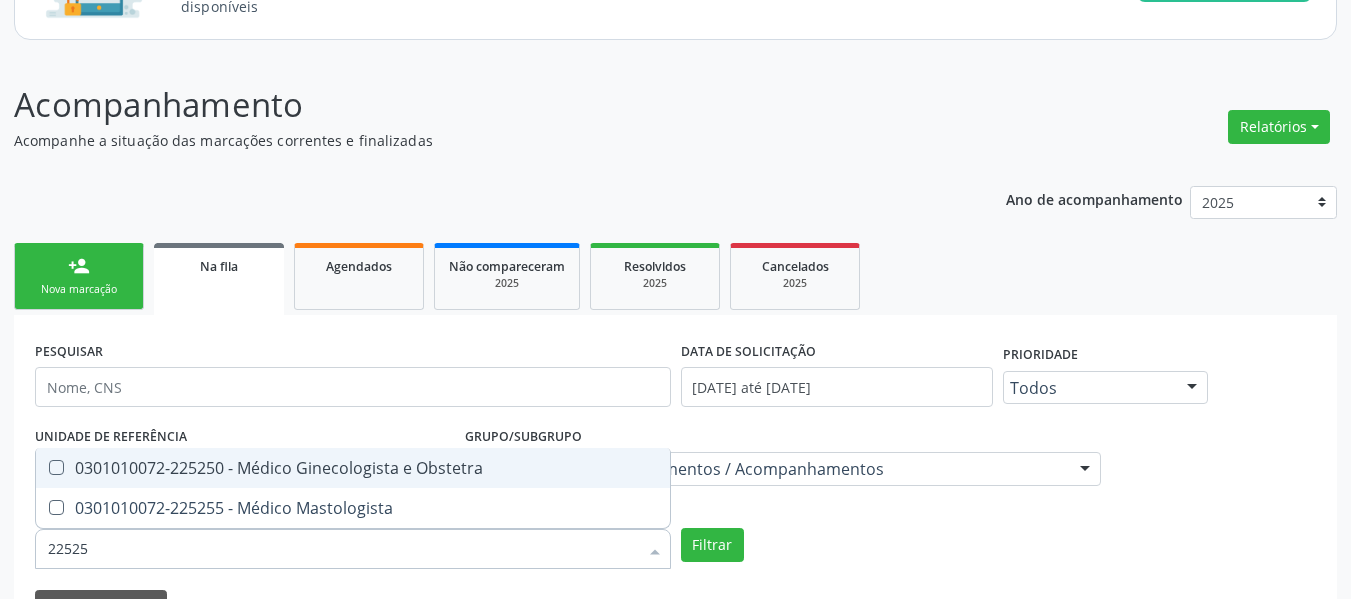 click on "0301010072-225250 - Médico Ginecologista e Obstetra" at bounding box center (353, 468) 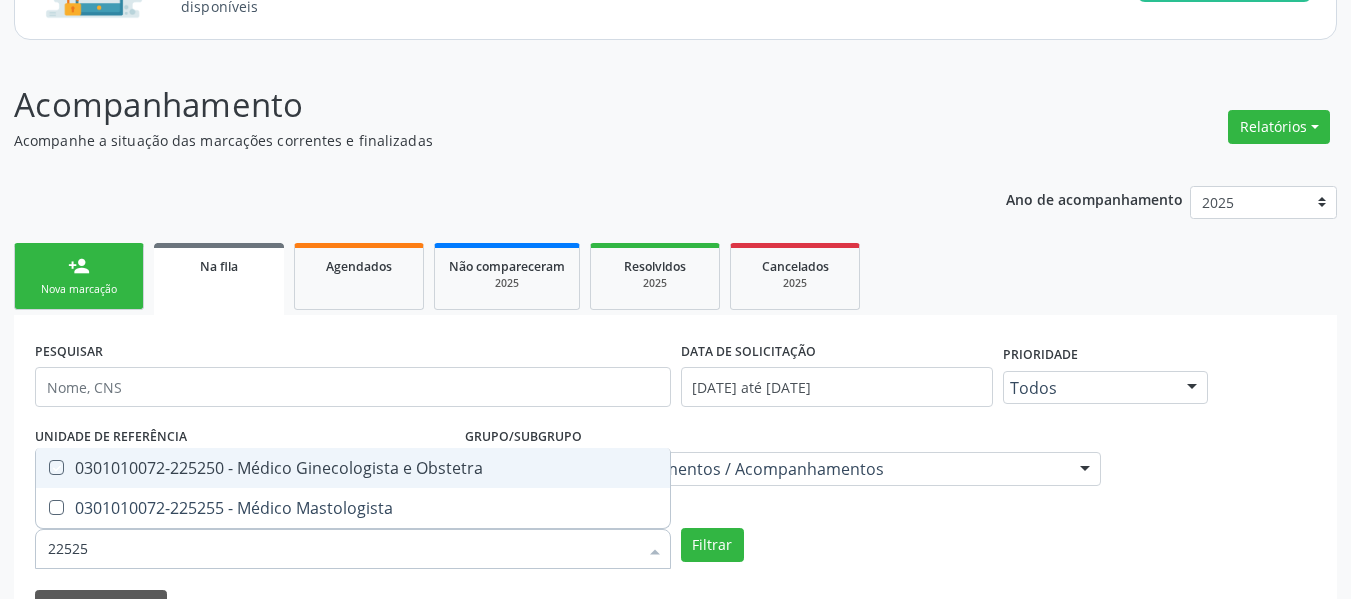 checkbox on "true" 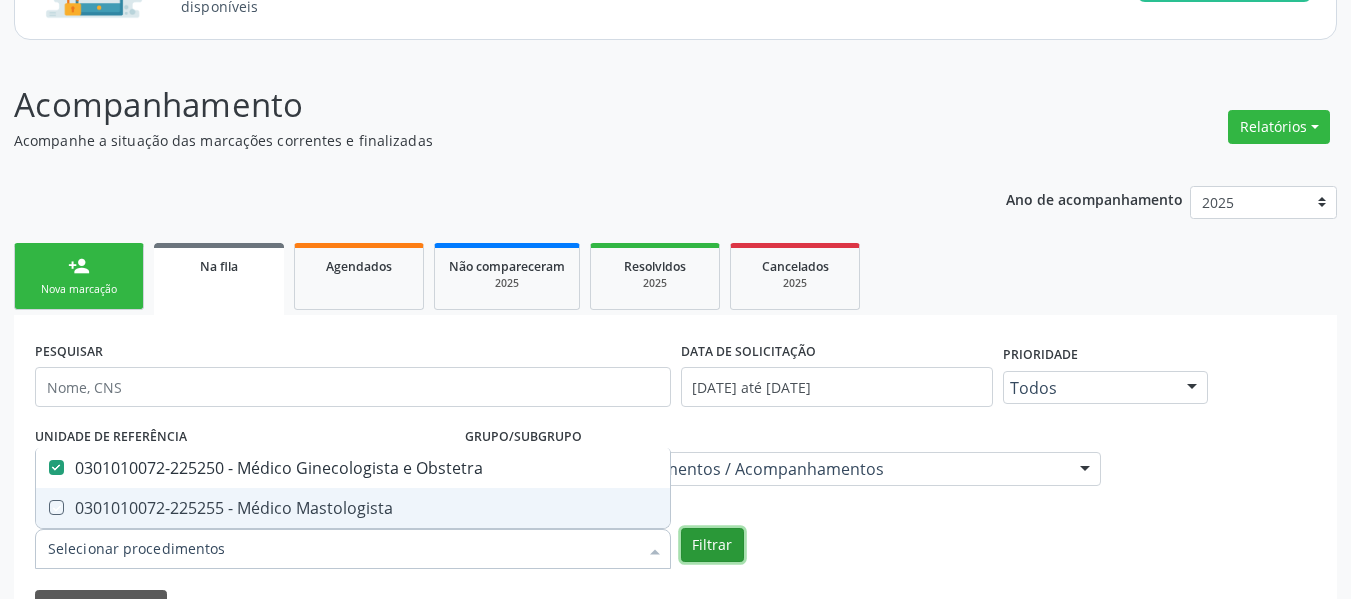 checkbox on "true" 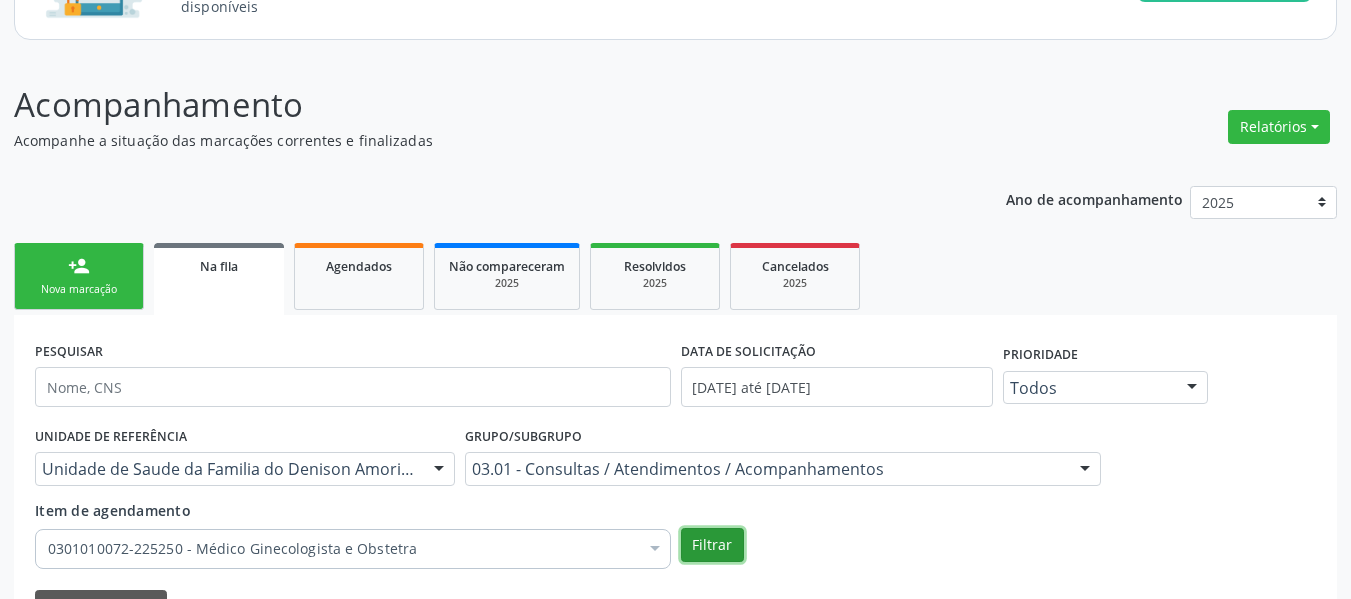 click on "Filtrar" at bounding box center [712, 545] 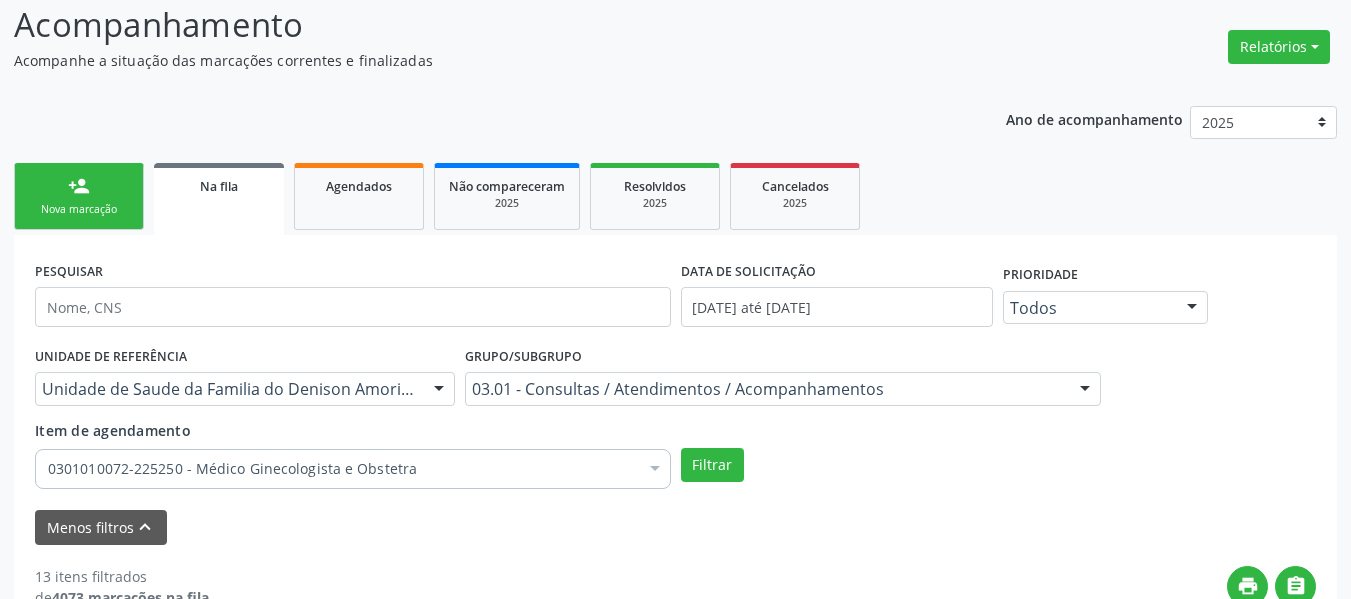 scroll, scrollTop: 288, scrollLeft: 0, axis: vertical 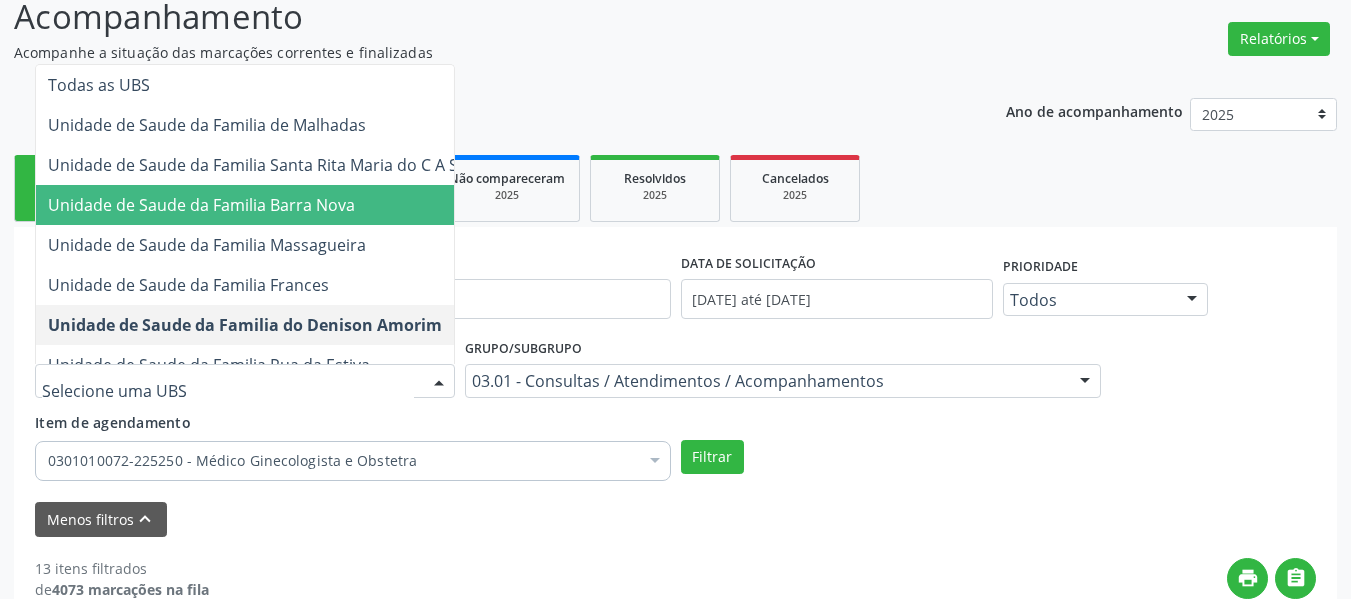 click at bounding box center [439, 382] 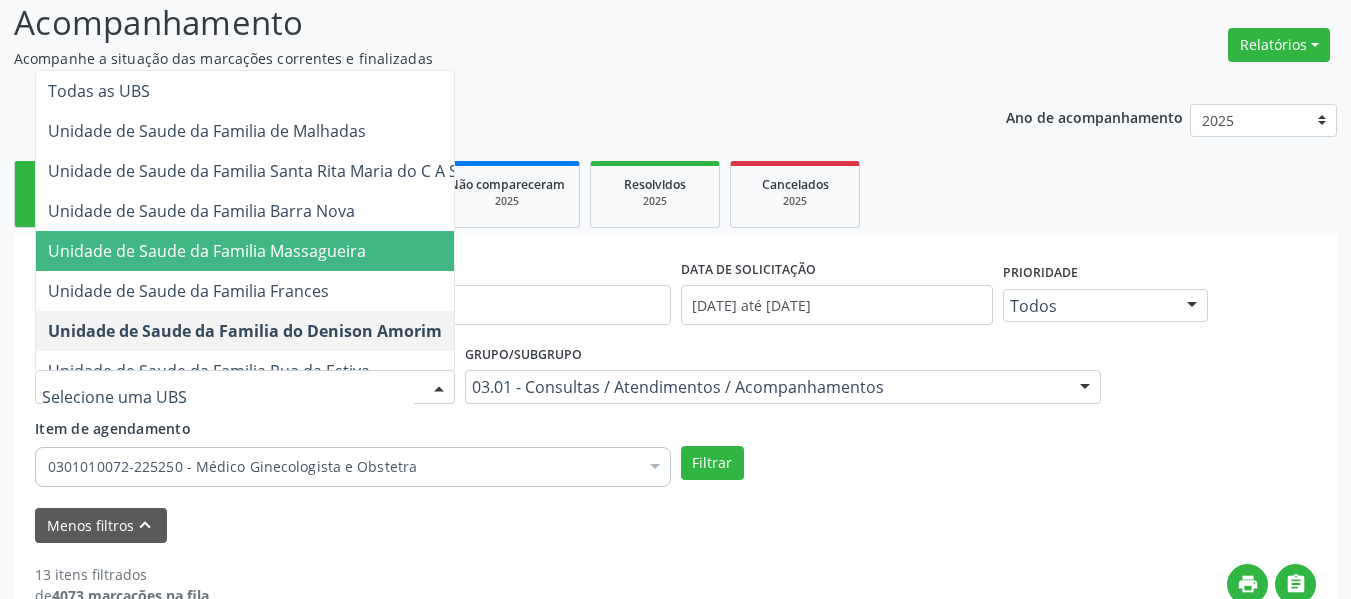 scroll, scrollTop: 288, scrollLeft: 0, axis: vertical 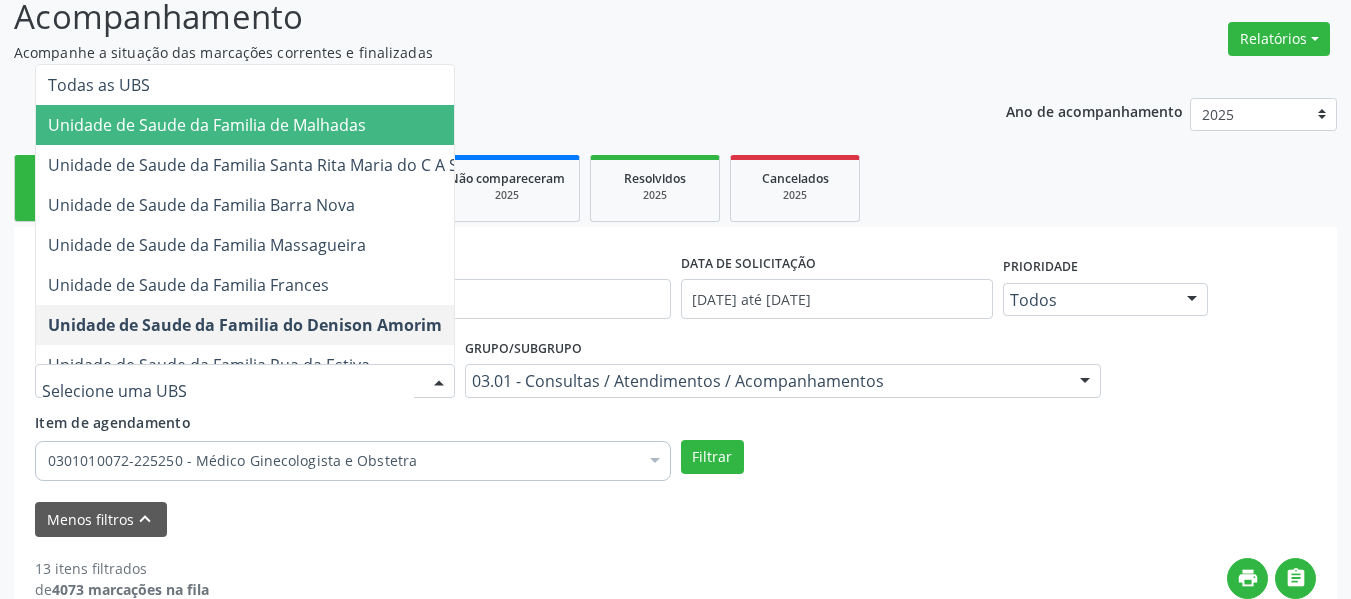click on "Unidade de Saude da Familia de Malhadas" at bounding box center [207, 125] 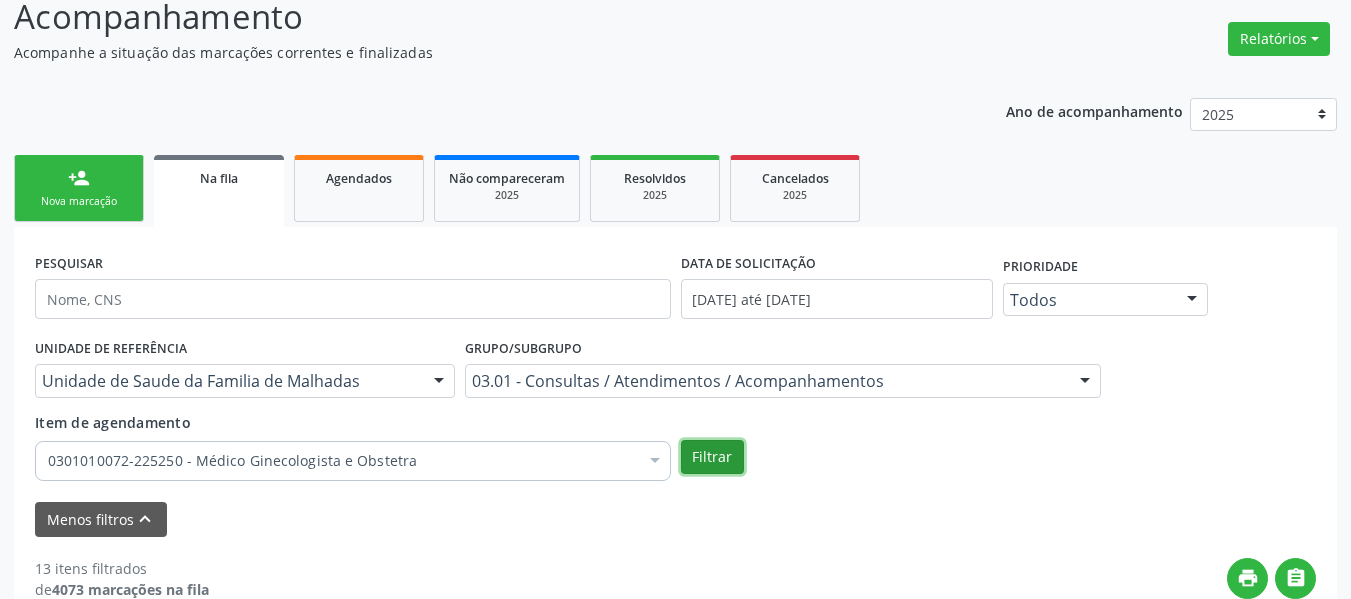 click on "Filtrar" at bounding box center (712, 457) 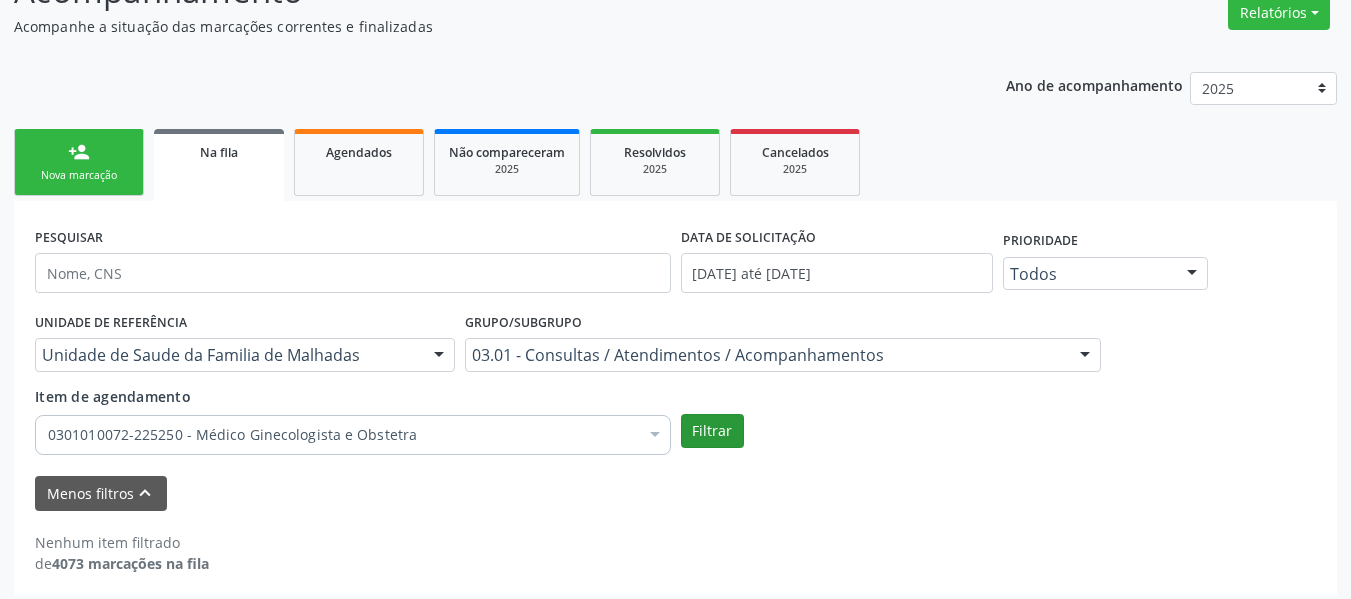 scroll, scrollTop: 324, scrollLeft: 0, axis: vertical 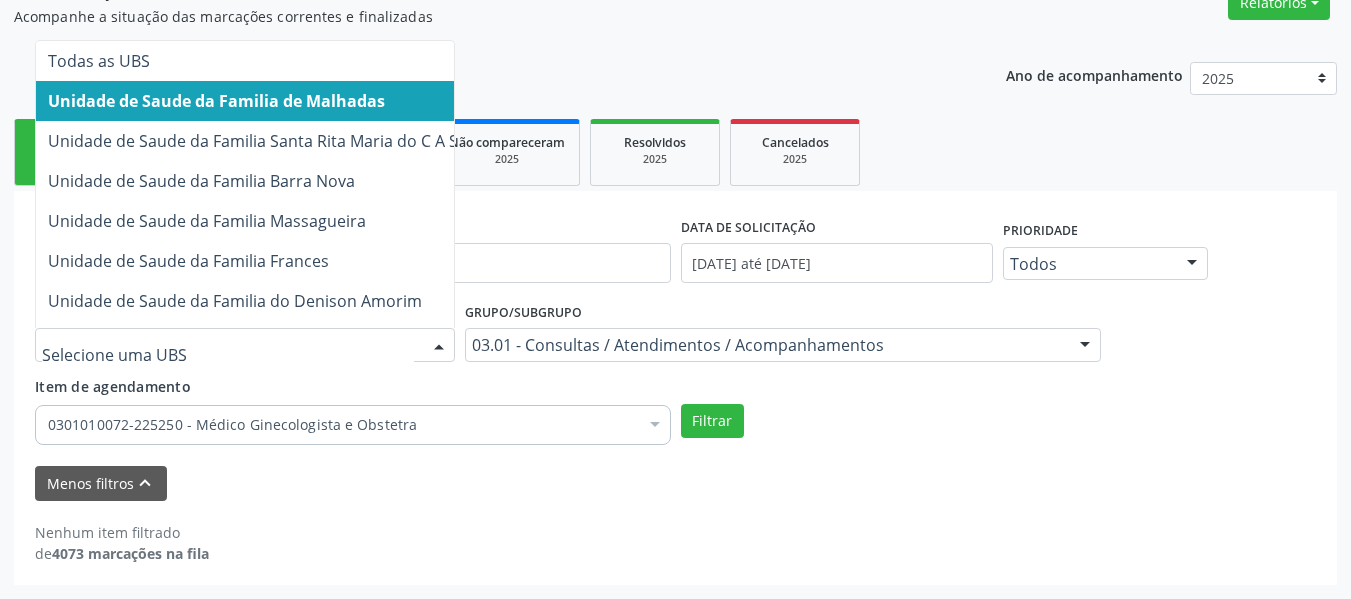 click at bounding box center [245, 345] 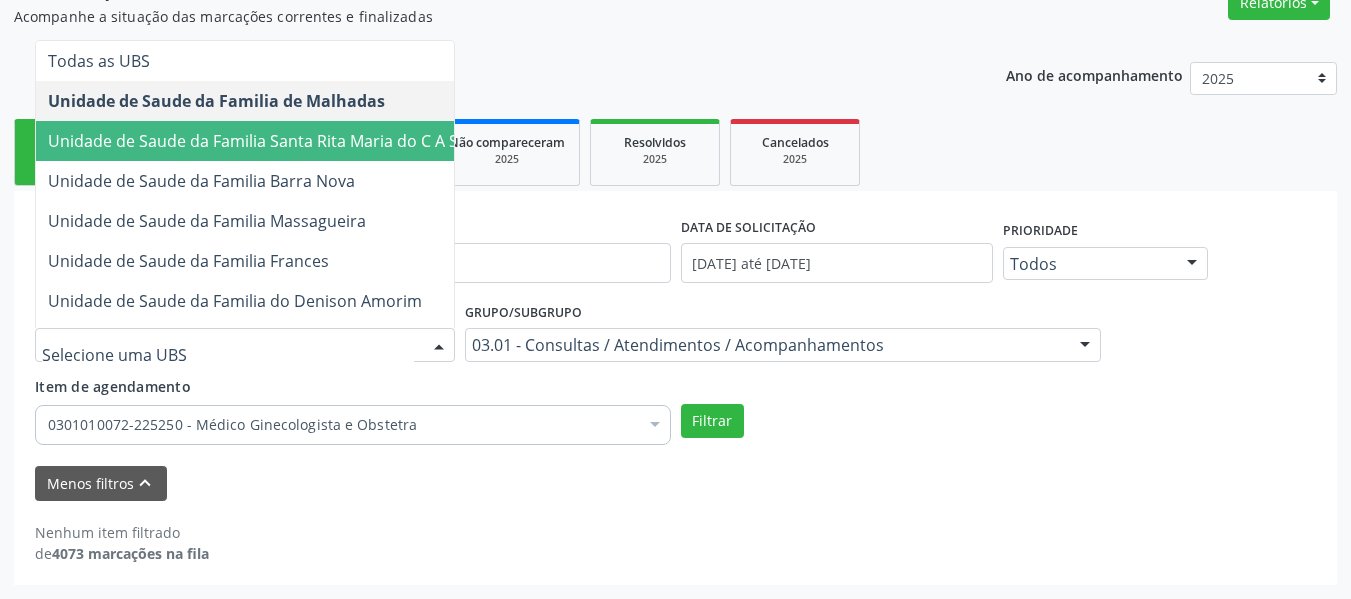 click on "Unidade de Saude da Familia Santa Rita Maria do C A Soares" at bounding box center (274, 141) 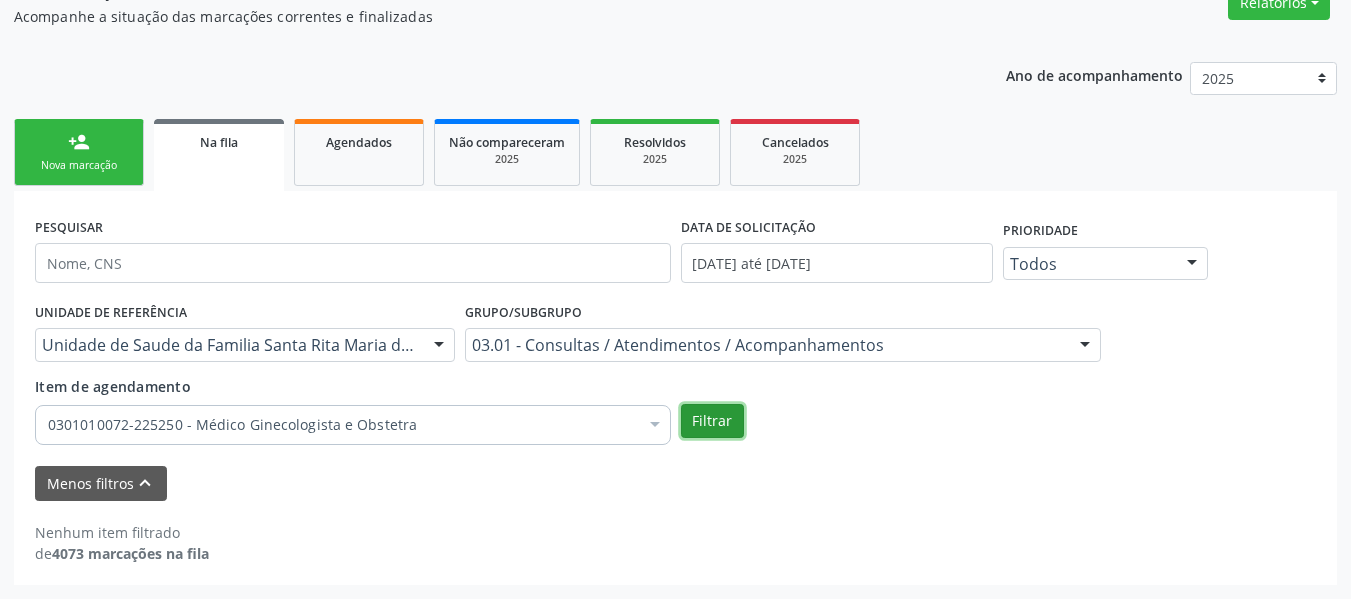 click on "Filtrar" at bounding box center [712, 421] 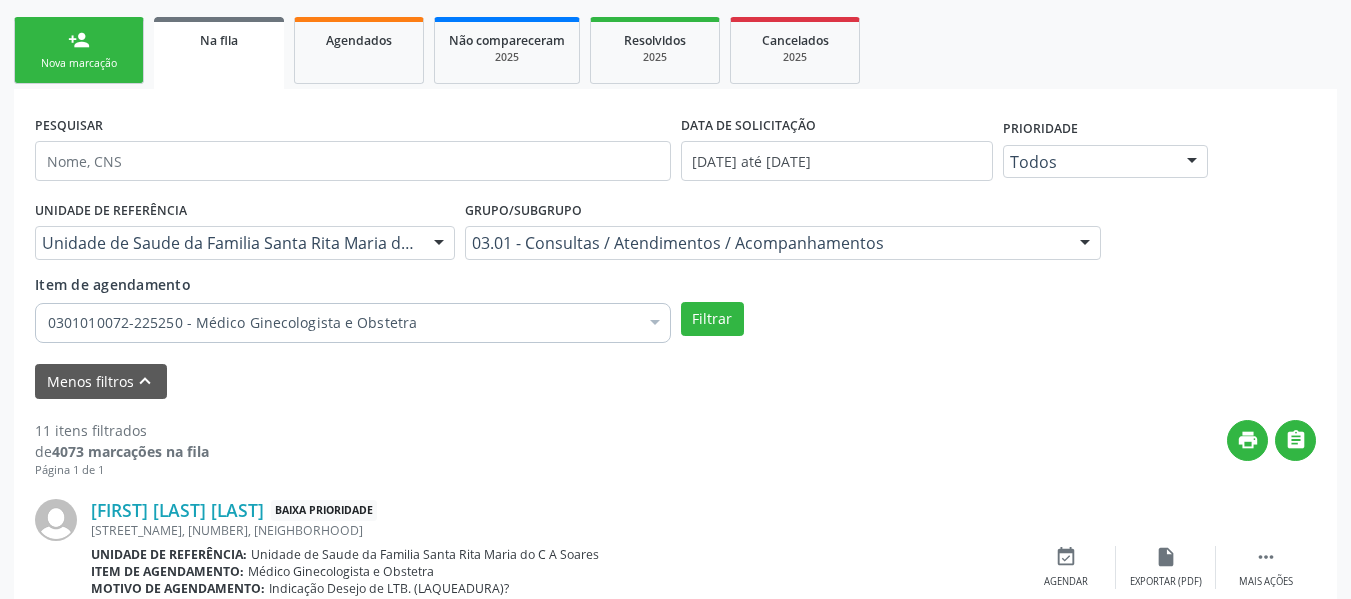 scroll, scrollTop: 424, scrollLeft: 0, axis: vertical 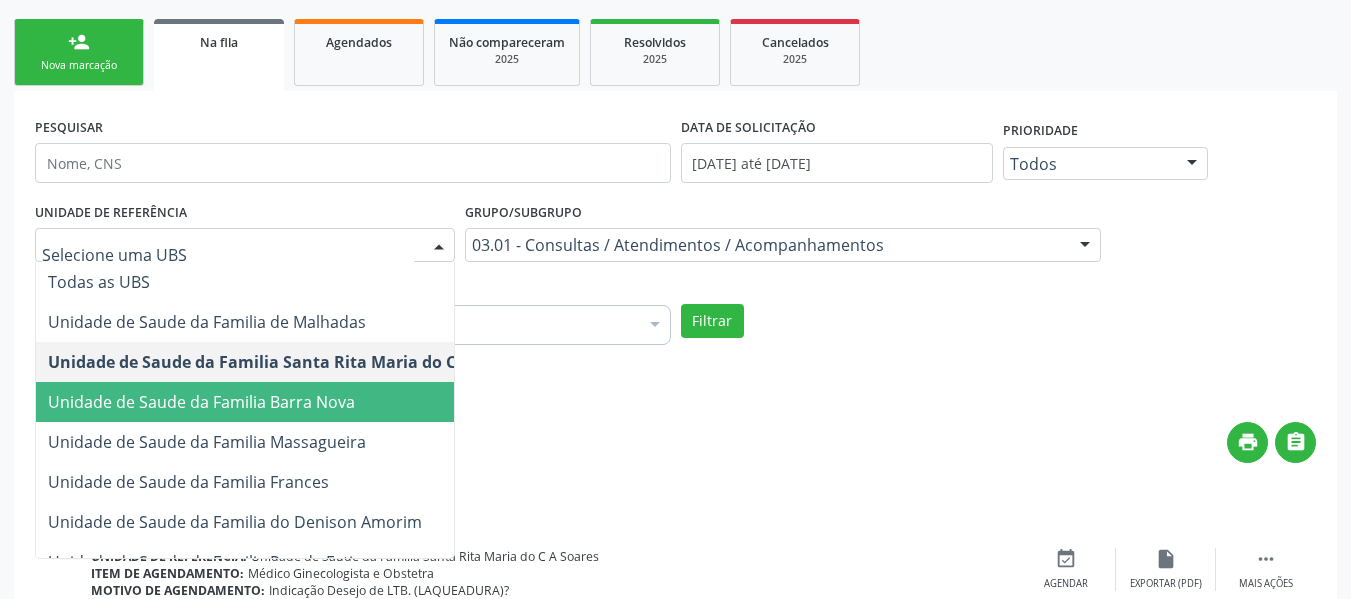 click on "Unidade de Saude da Familia Barra Nova" at bounding box center [201, 402] 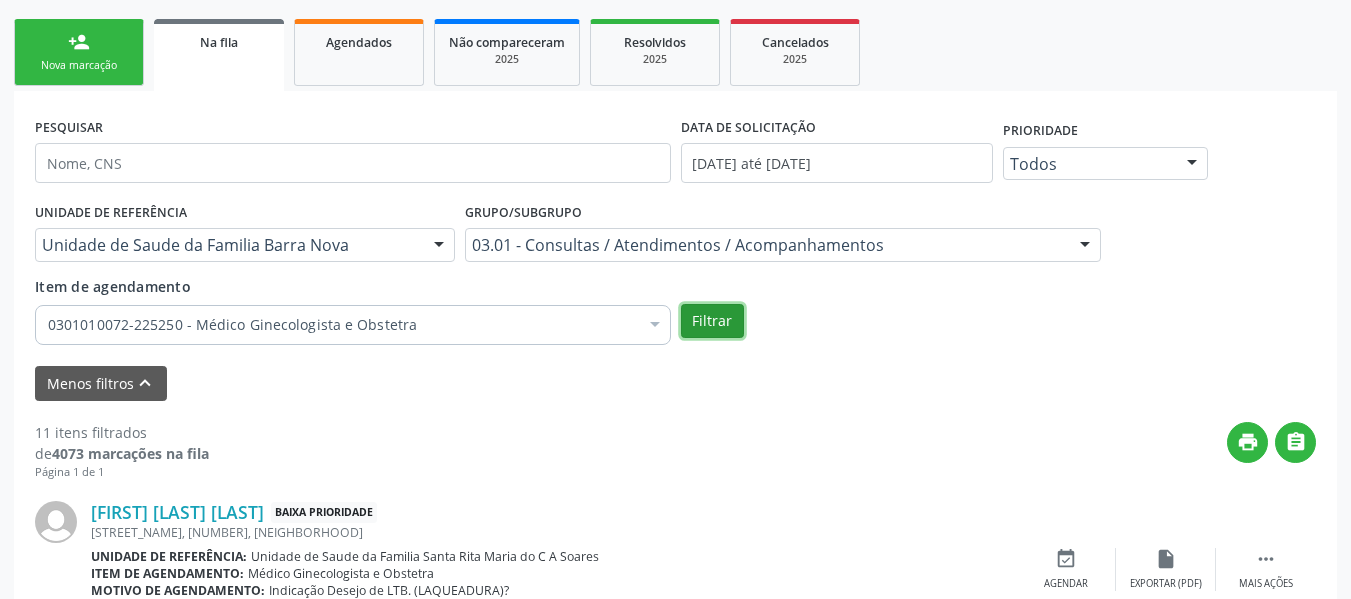 click on "Filtrar" at bounding box center (712, 321) 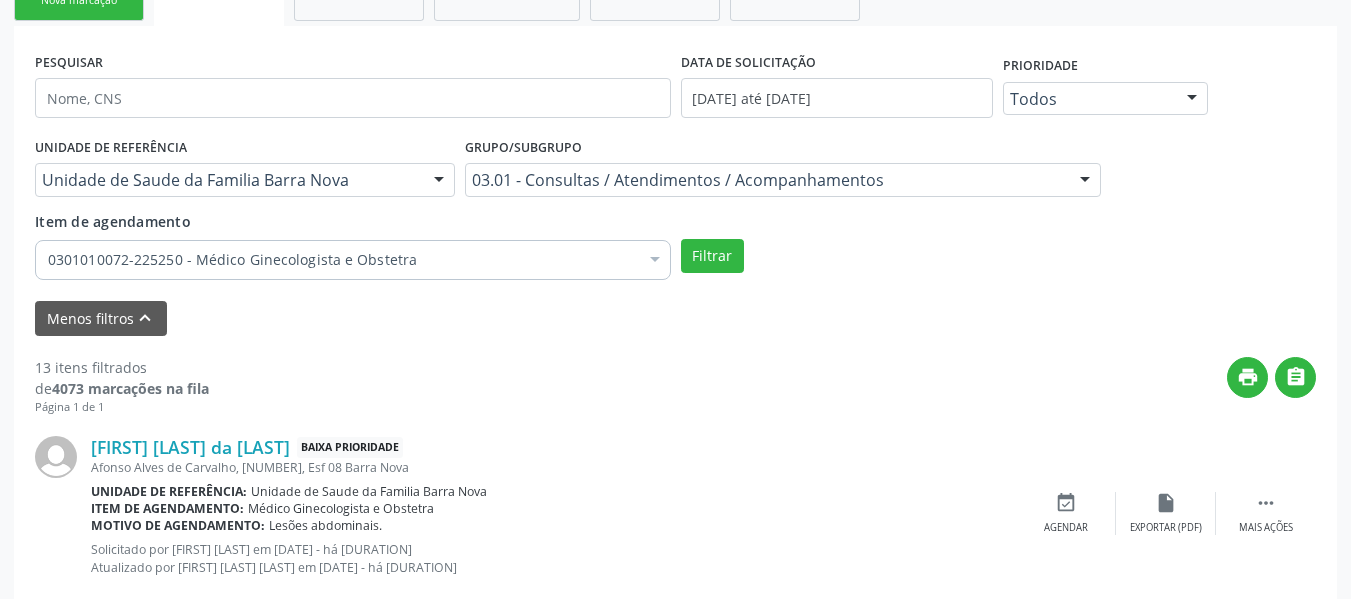 scroll, scrollTop: 424, scrollLeft: 0, axis: vertical 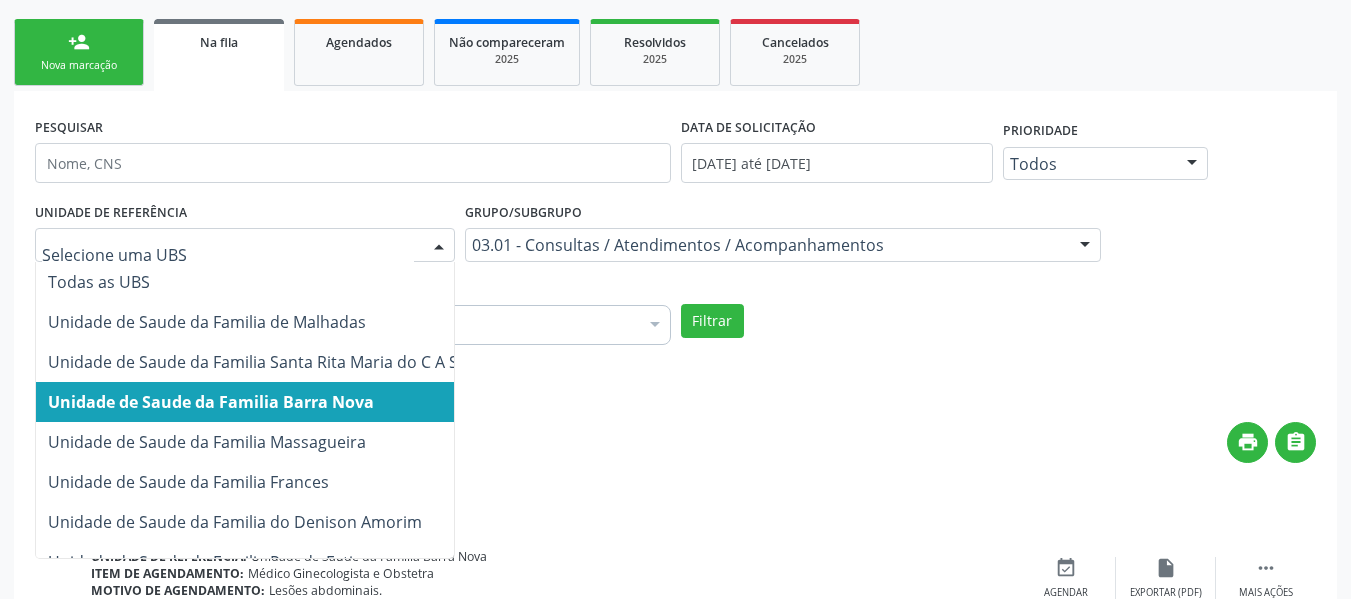 click at bounding box center (439, 246) 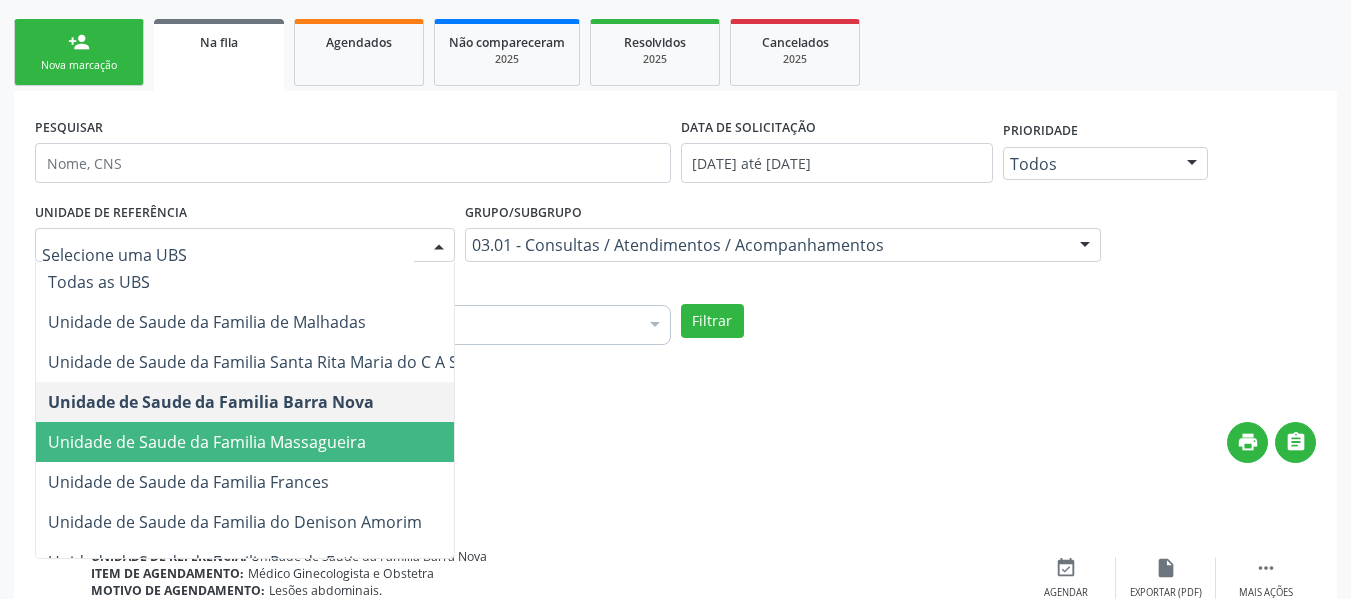 click on "Unidade de Saude da Familia Massagueira" at bounding box center (274, 442) 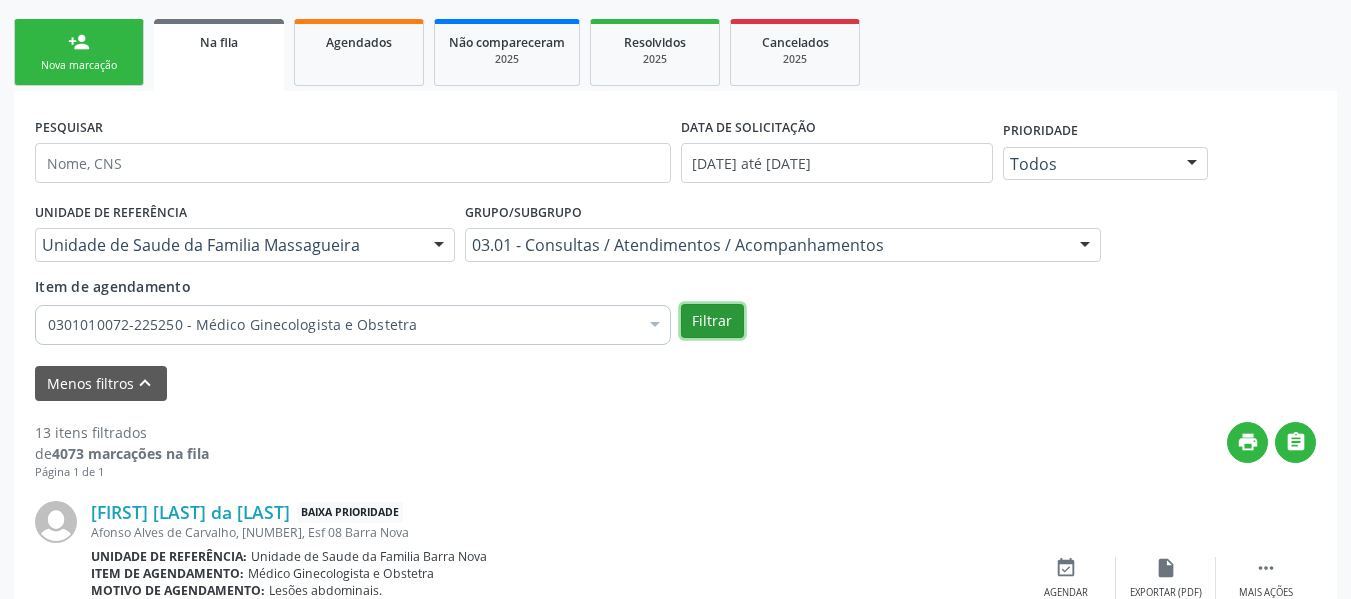 click on "Filtrar" at bounding box center [712, 321] 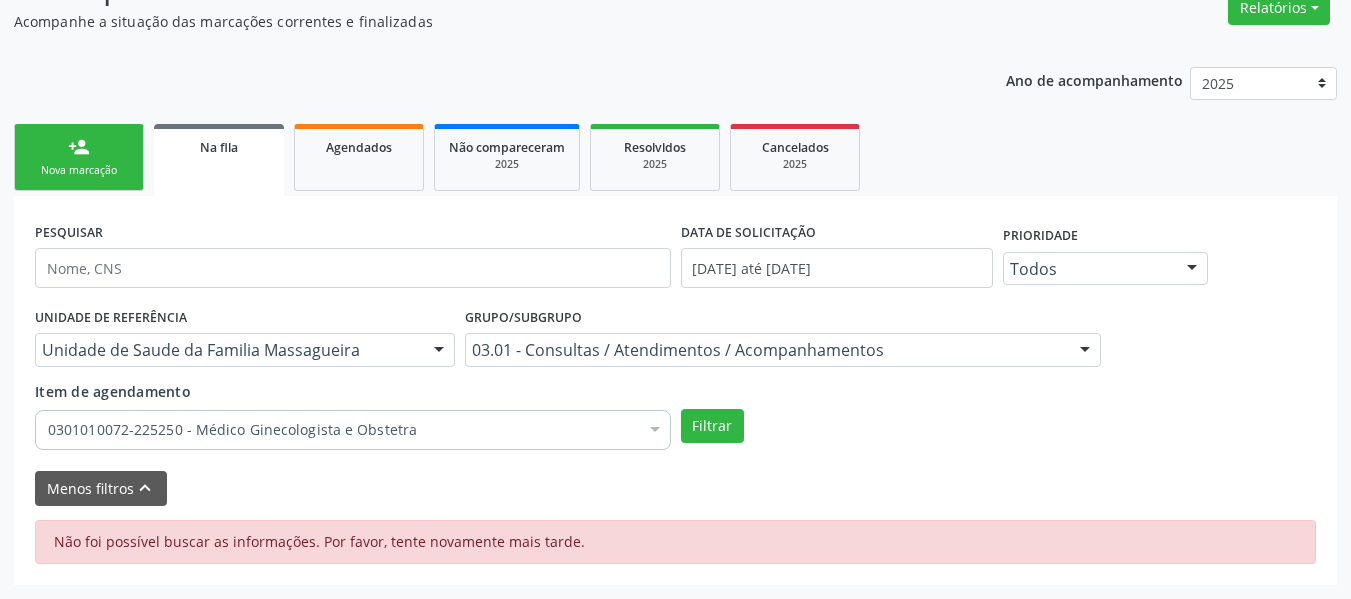 scroll, scrollTop: 319, scrollLeft: 0, axis: vertical 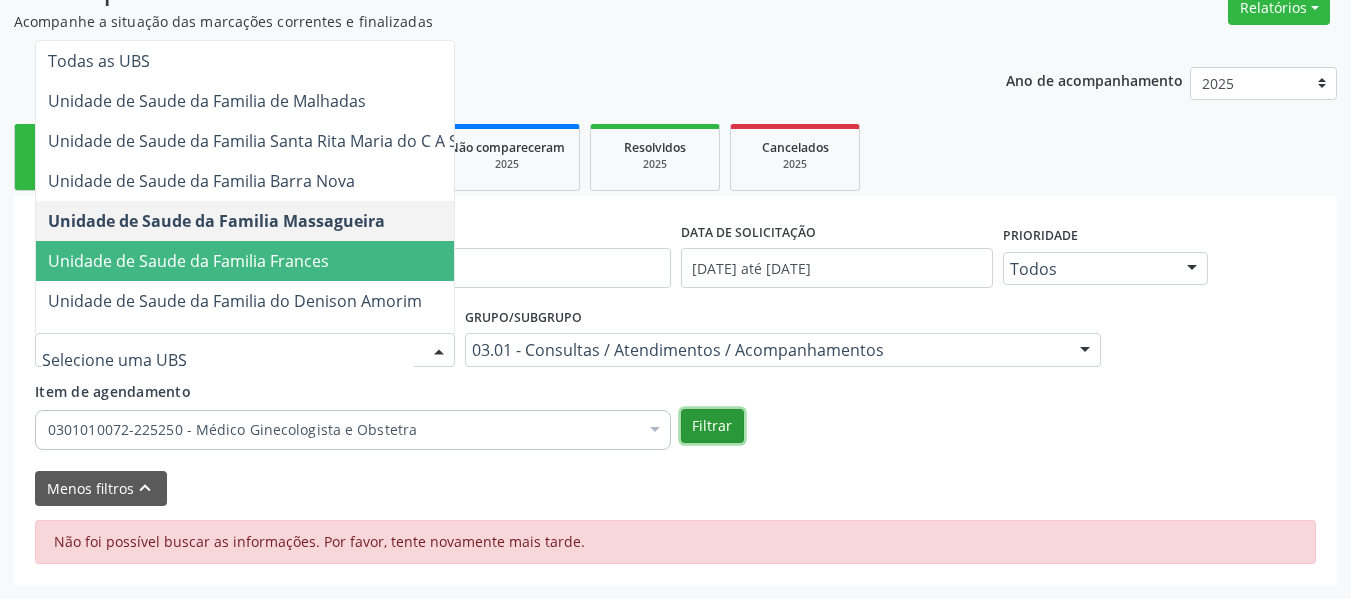click on "Filtrar" at bounding box center [712, 426] 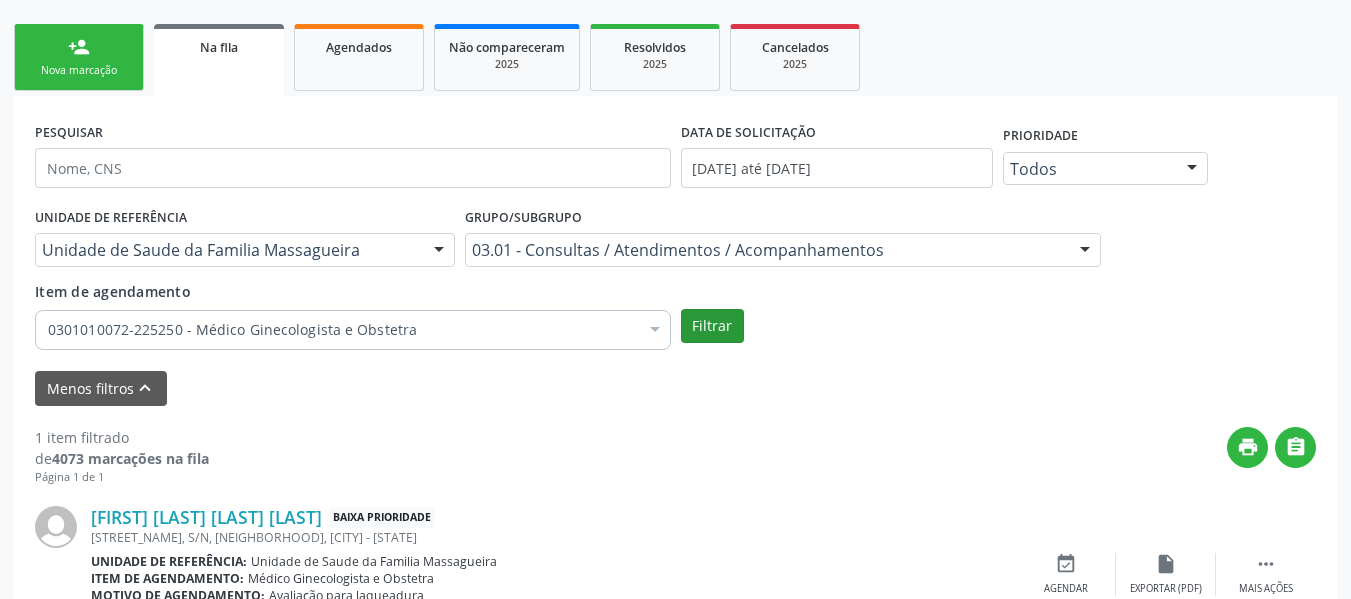 scroll, scrollTop: 519, scrollLeft: 0, axis: vertical 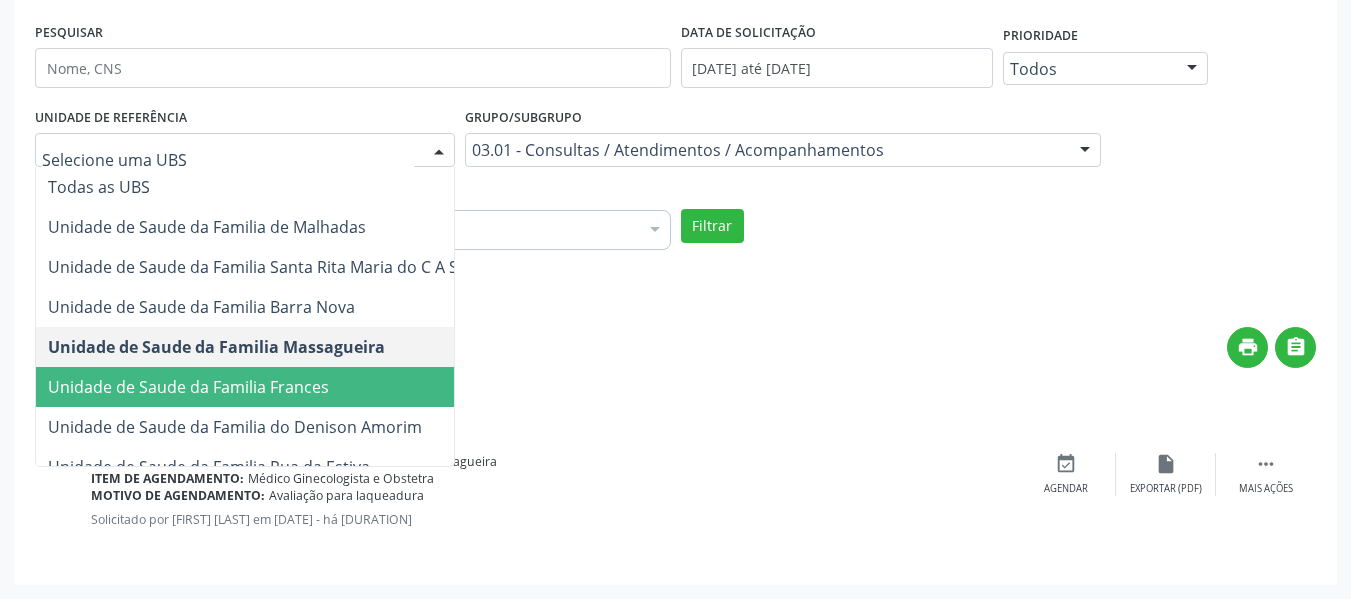 click on "Unidade de Saude da Familia Frances" at bounding box center [274, 387] 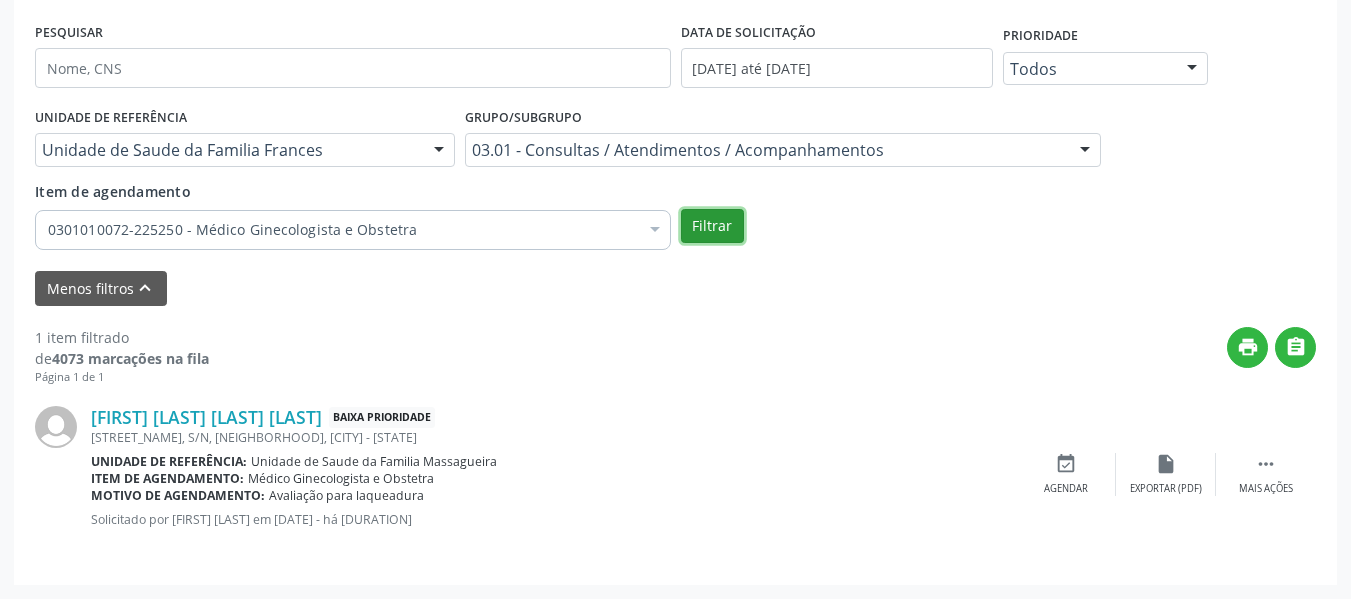 click on "Filtrar" at bounding box center (712, 226) 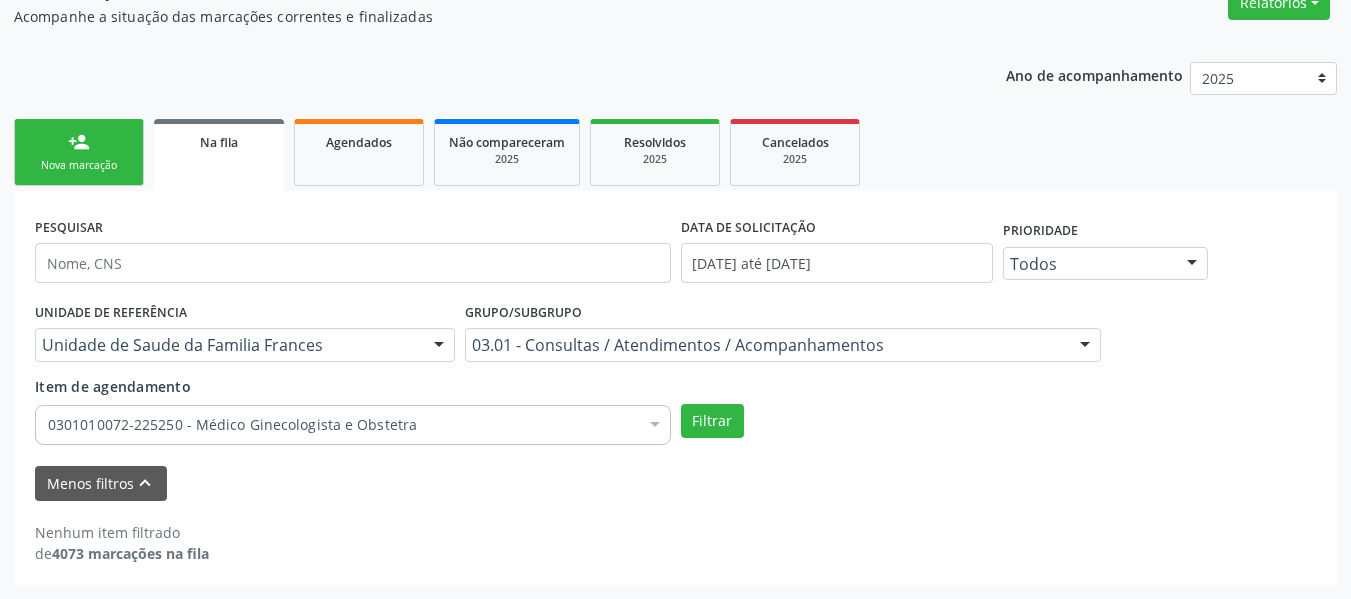scroll, scrollTop: 324, scrollLeft: 0, axis: vertical 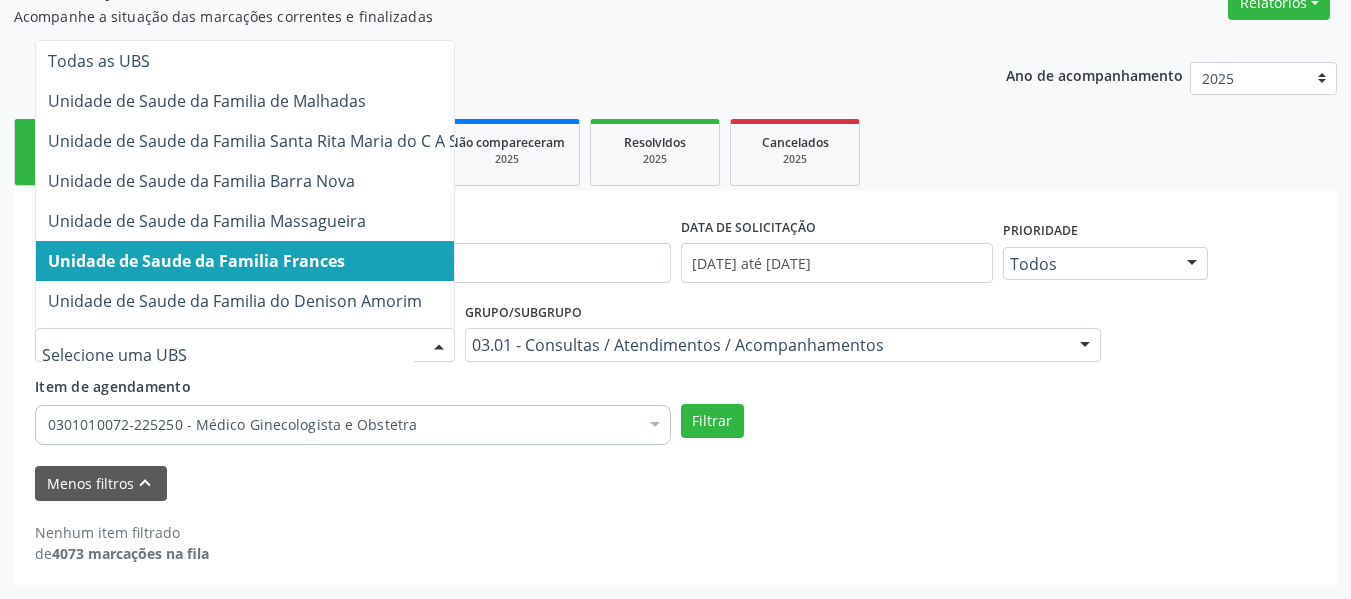 click at bounding box center [439, 346] 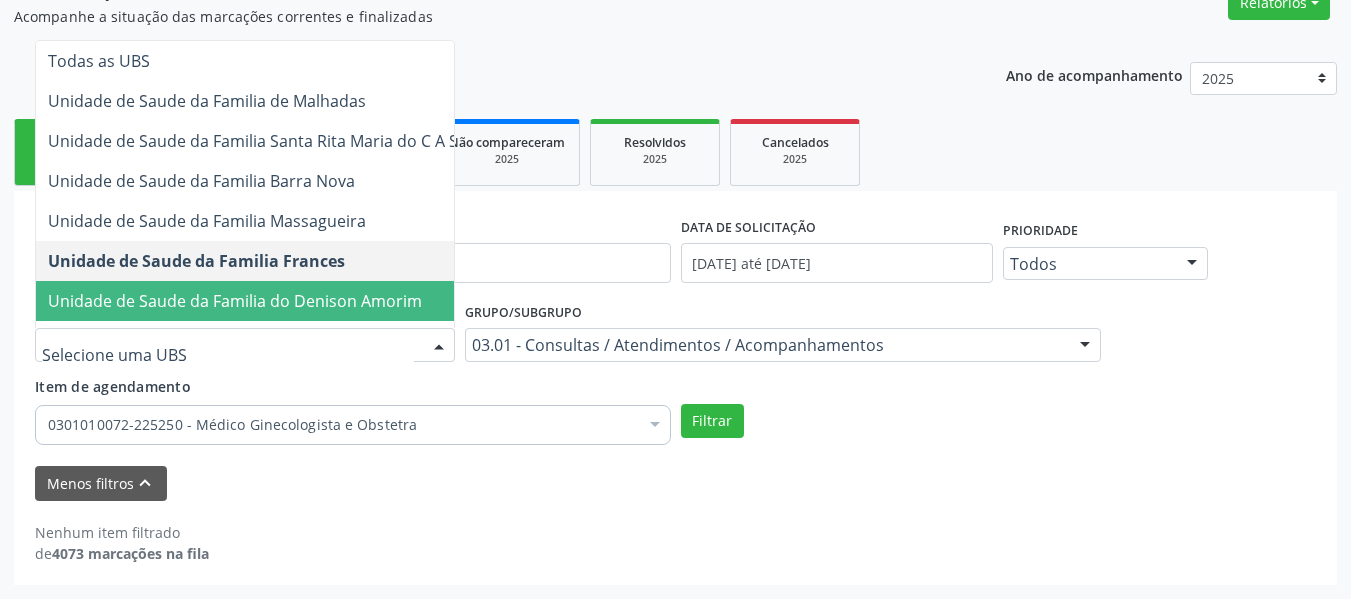 click on "Unidade de Saude da Familia do Denison Amorim" at bounding box center [235, 301] 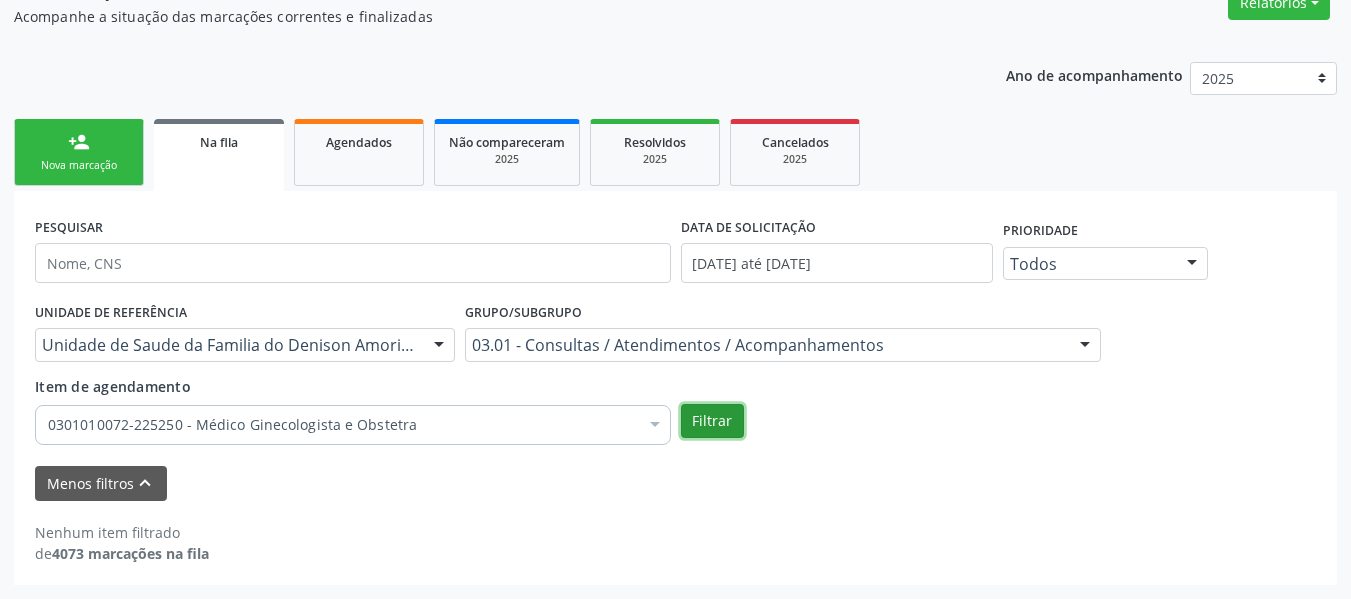 click on "Filtrar" at bounding box center (712, 421) 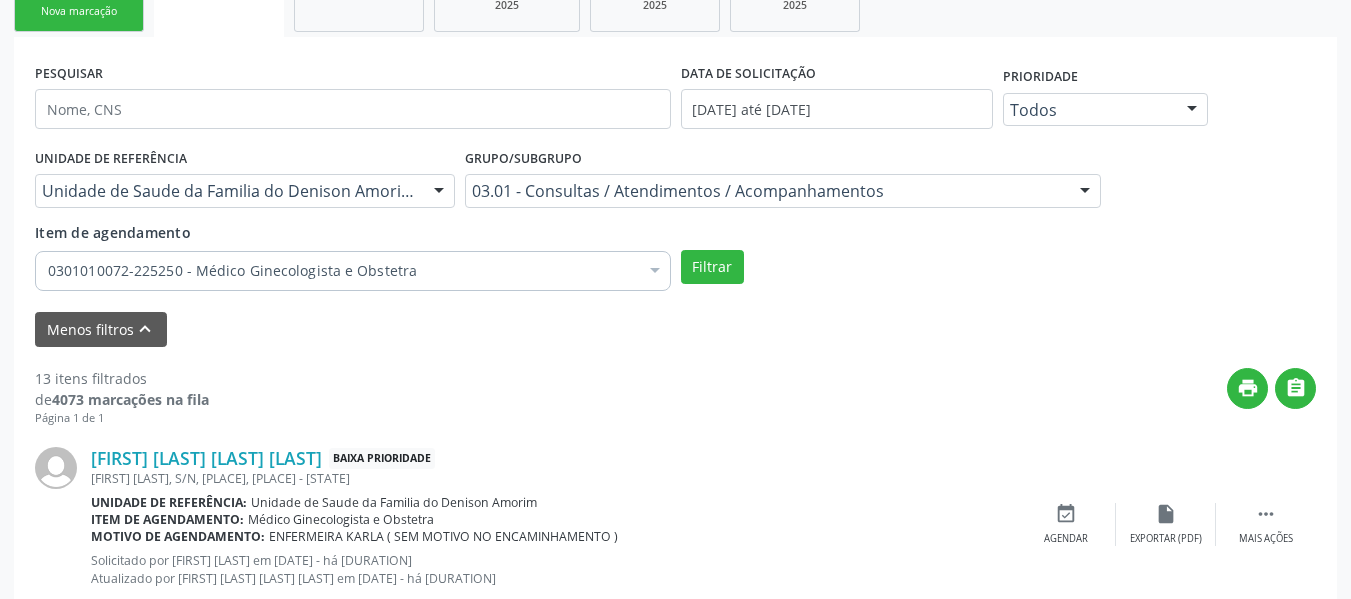 scroll, scrollTop: 524, scrollLeft: 0, axis: vertical 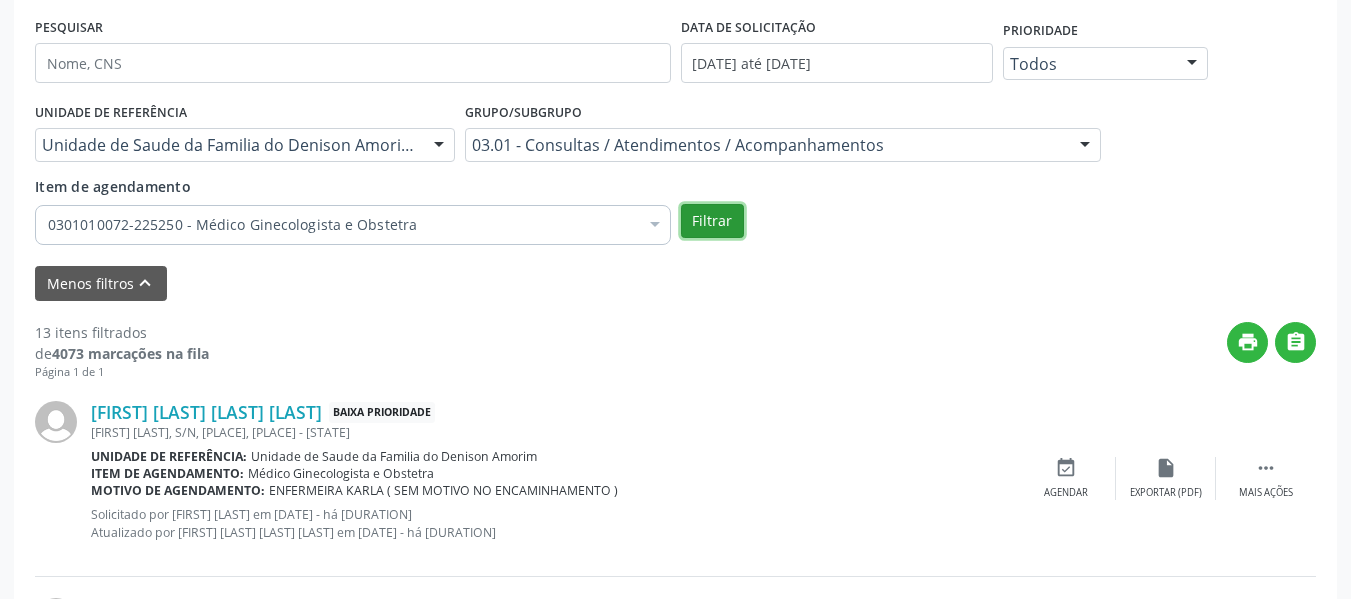 click on "Filtrar" at bounding box center [712, 221] 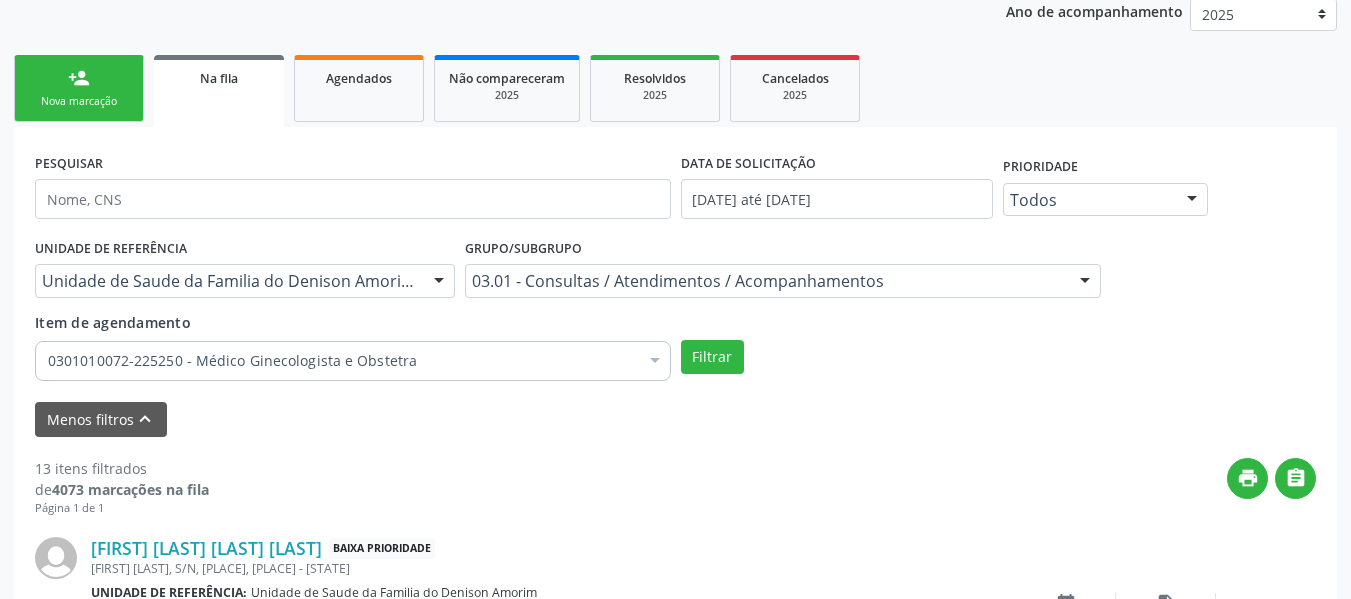 scroll, scrollTop: 524, scrollLeft: 0, axis: vertical 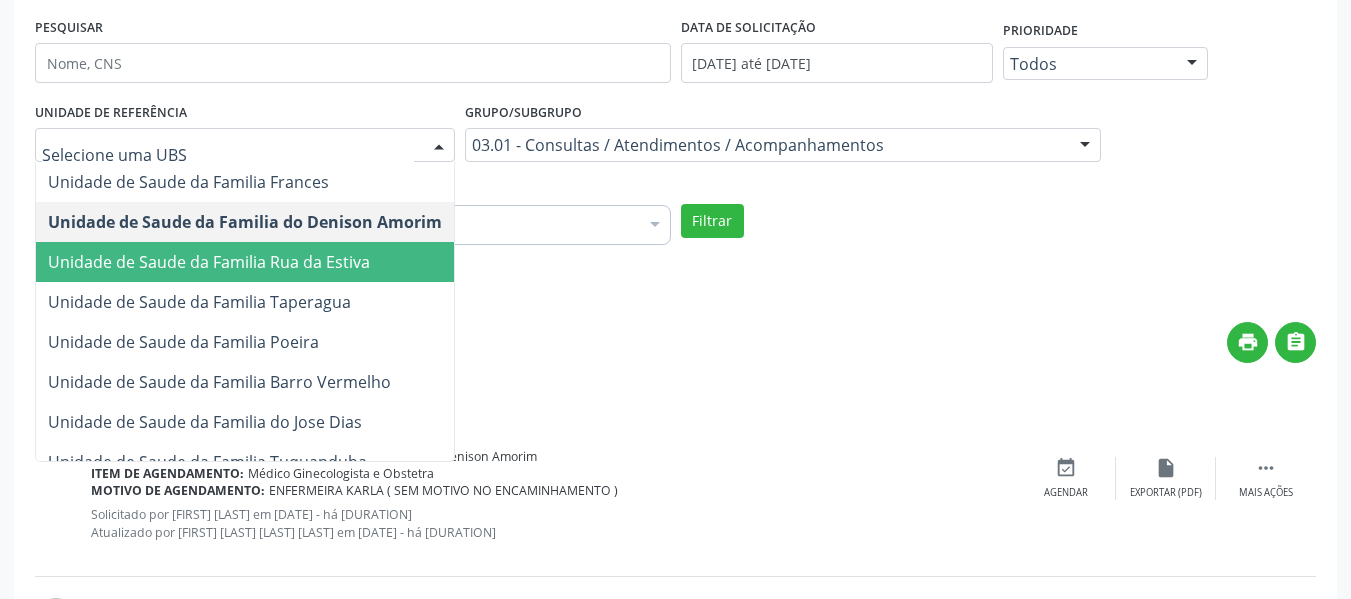 click on "Unidade de Saude da Familia Rua da Estiva" at bounding box center (209, 262) 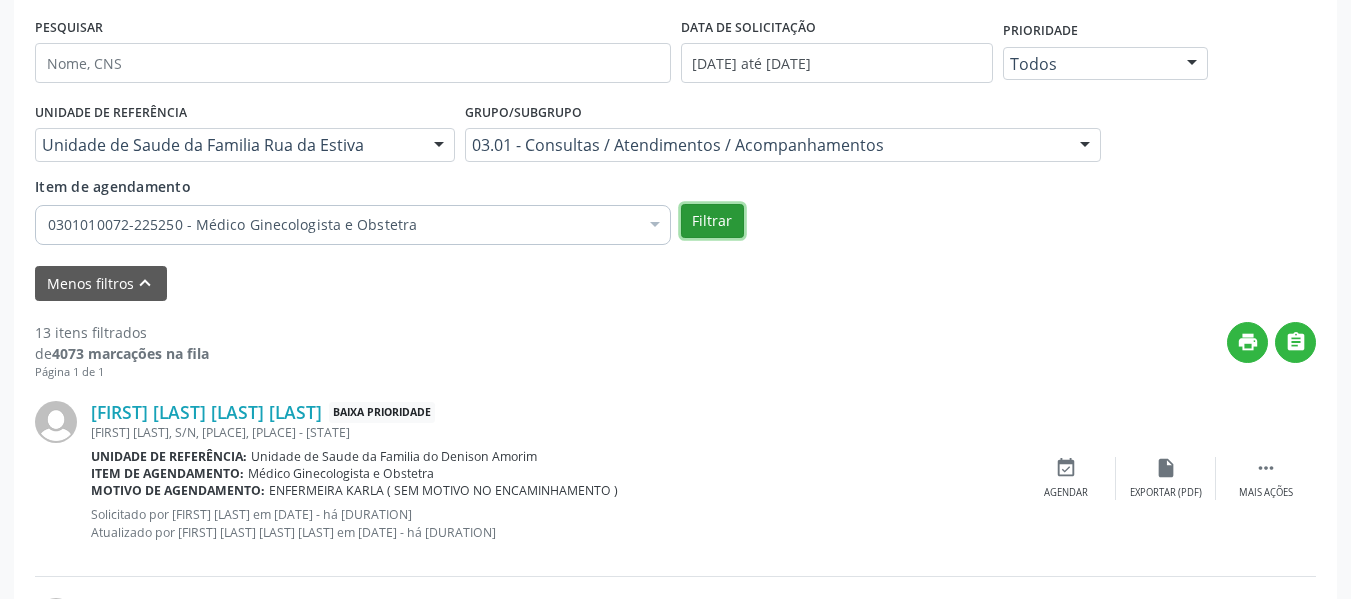 click on "Filtrar" at bounding box center (712, 221) 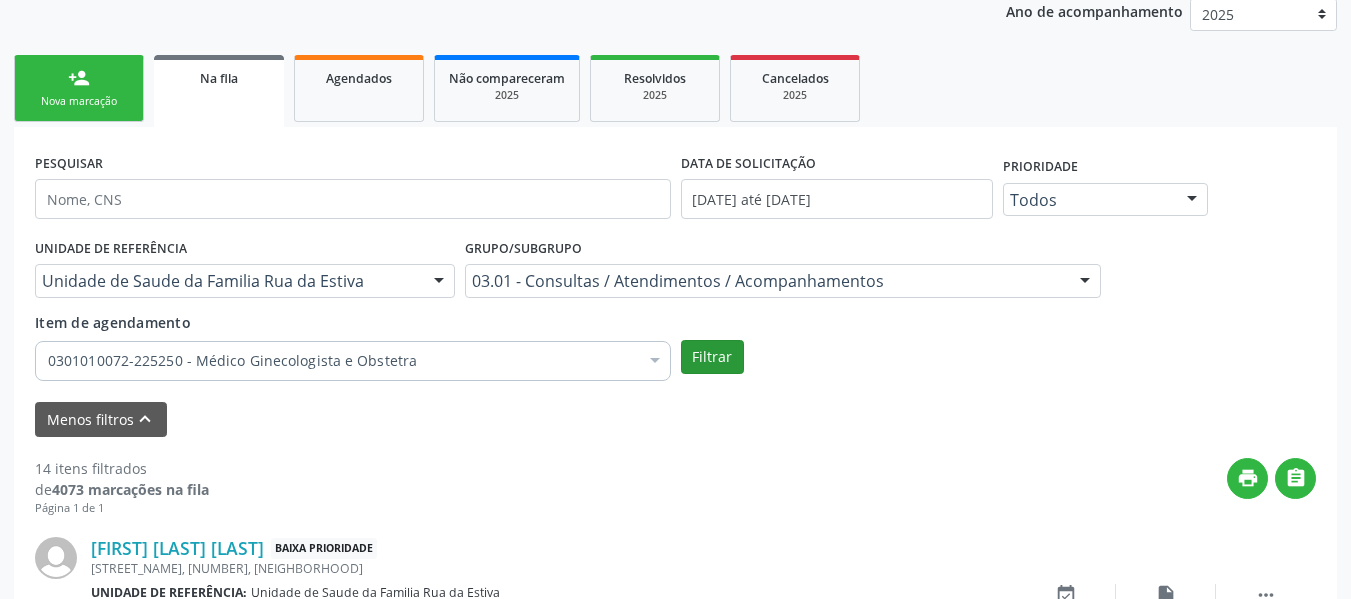 scroll, scrollTop: 524, scrollLeft: 0, axis: vertical 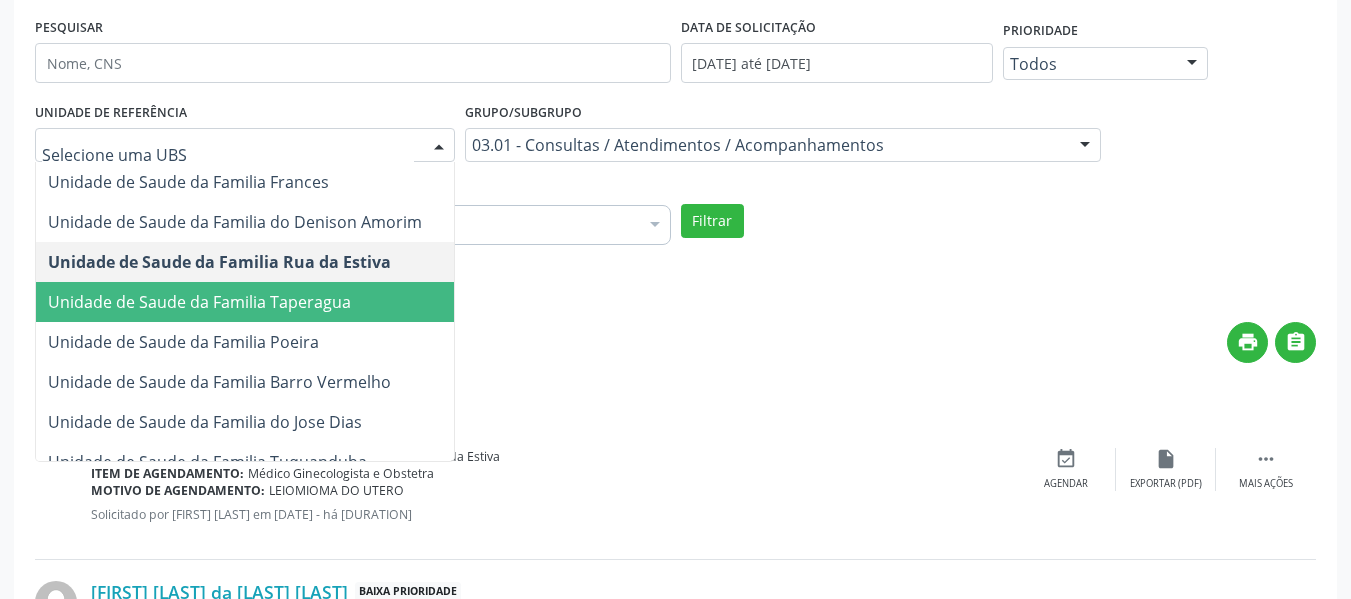 click on "Unidade de Saude da Familia Taperagua" at bounding box center [199, 302] 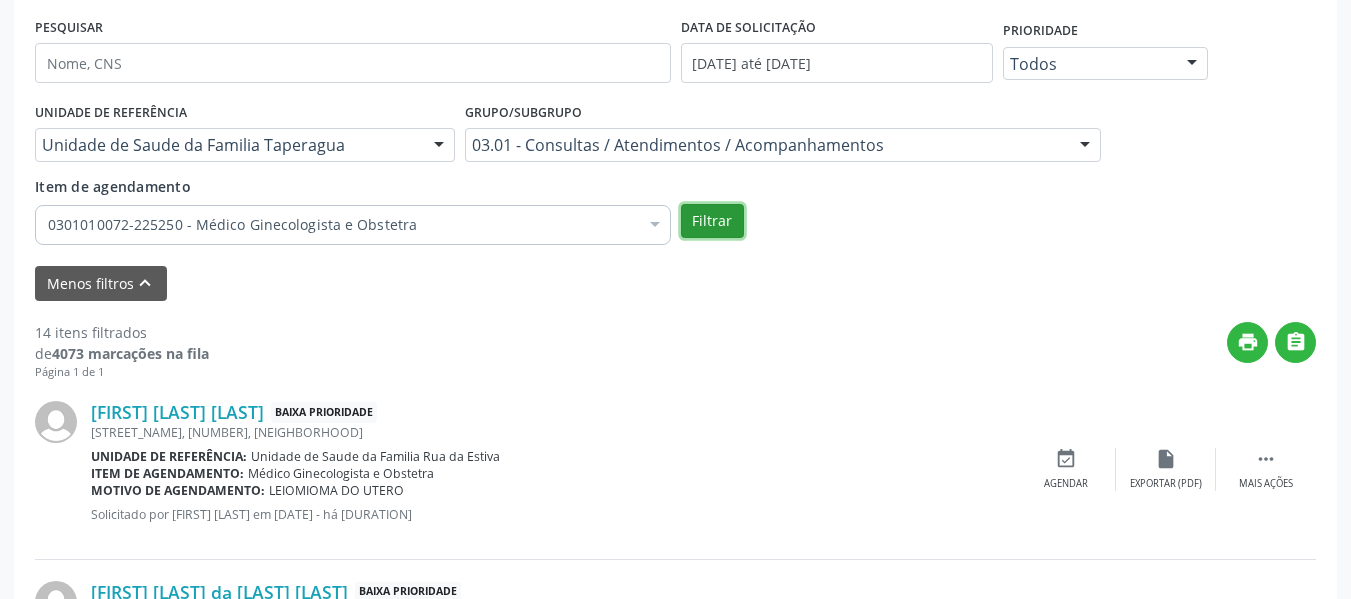 click on "Filtrar" at bounding box center (712, 221) 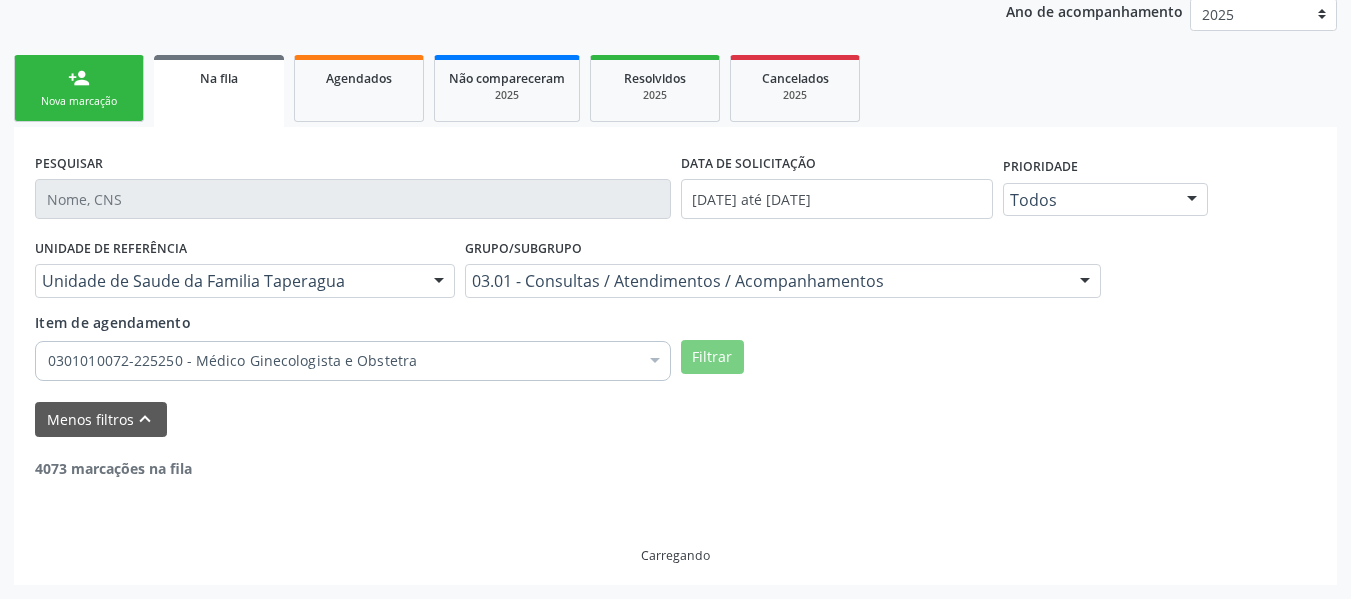 scroll, scrollTop: 524, scrollLeft: 0, axis: vertical 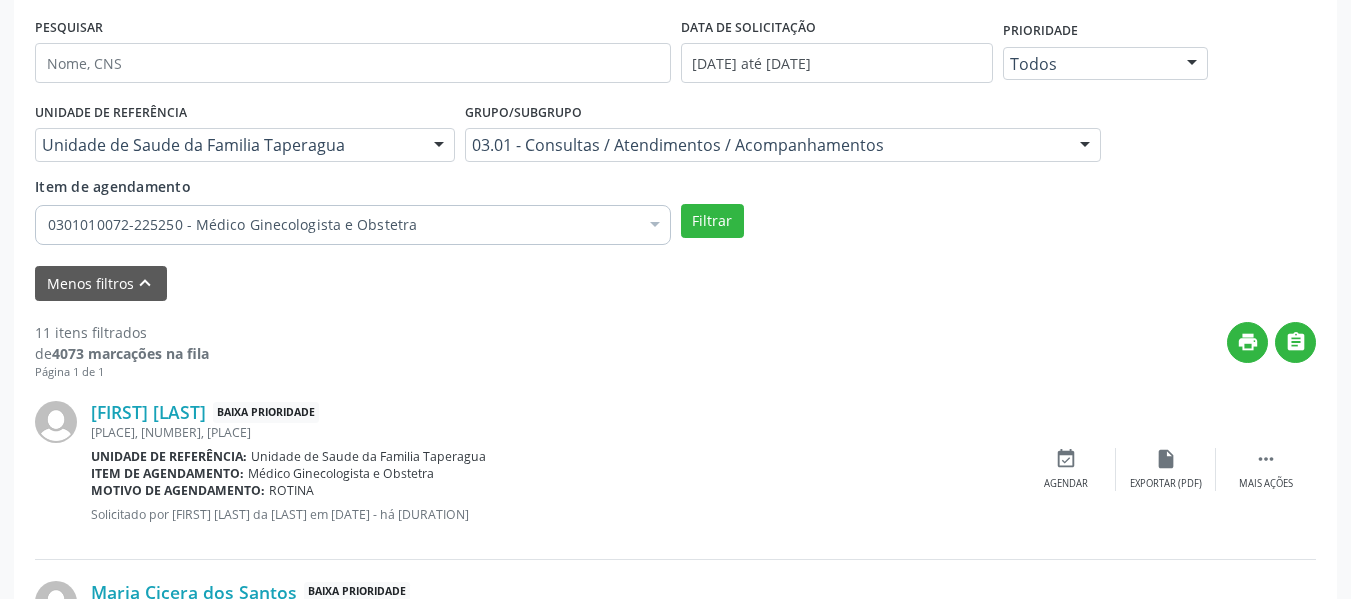 click on "Unidade de Saude da Familia Taperagua" at bounding box center (245, 145) 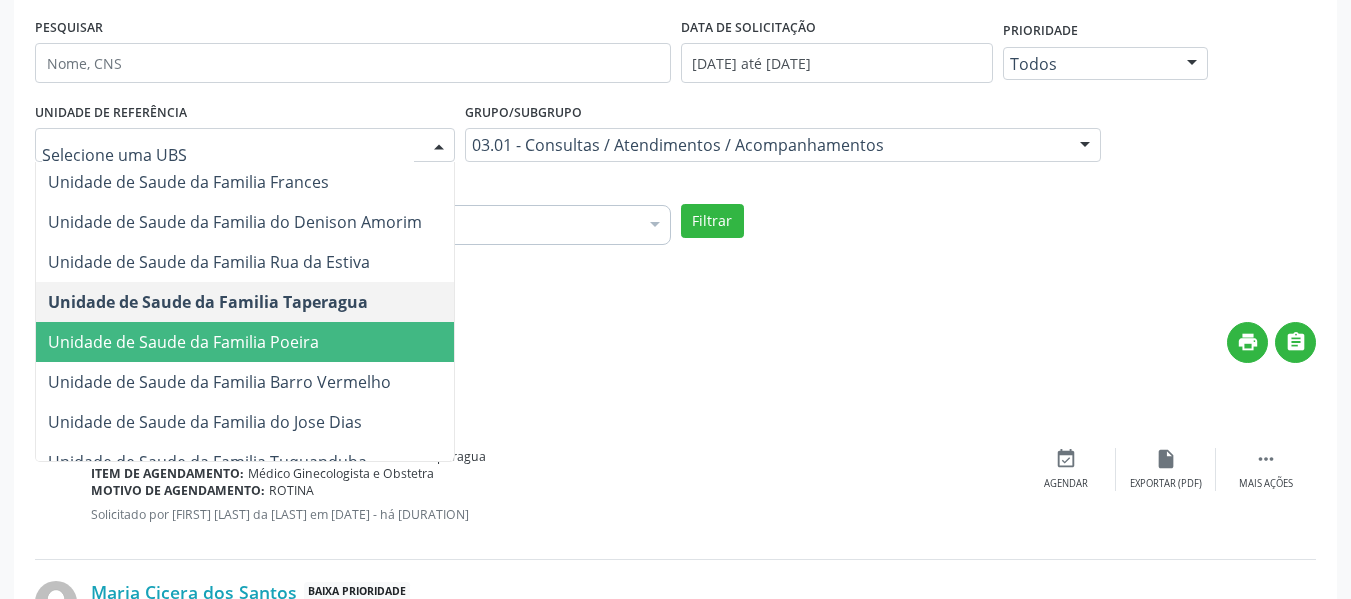 click on "Unidade de Saude da Familia Poeira" at bounding box center (274, 342) 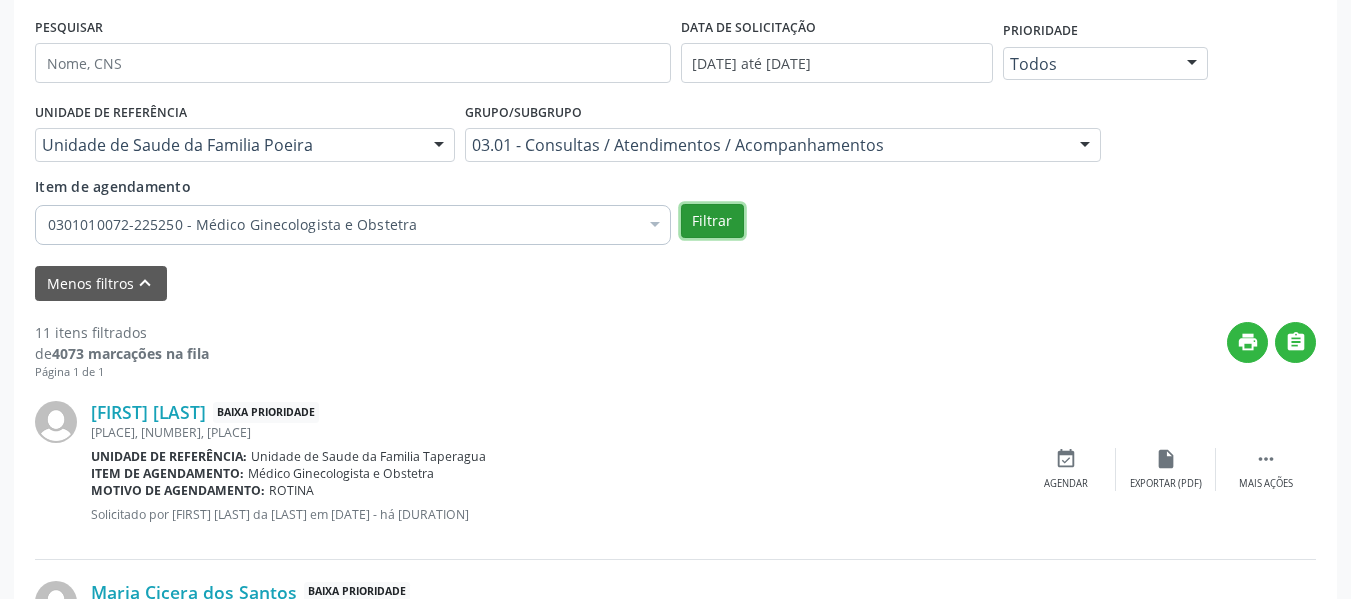click on "Filtrar" at bounding box center [712, 221] 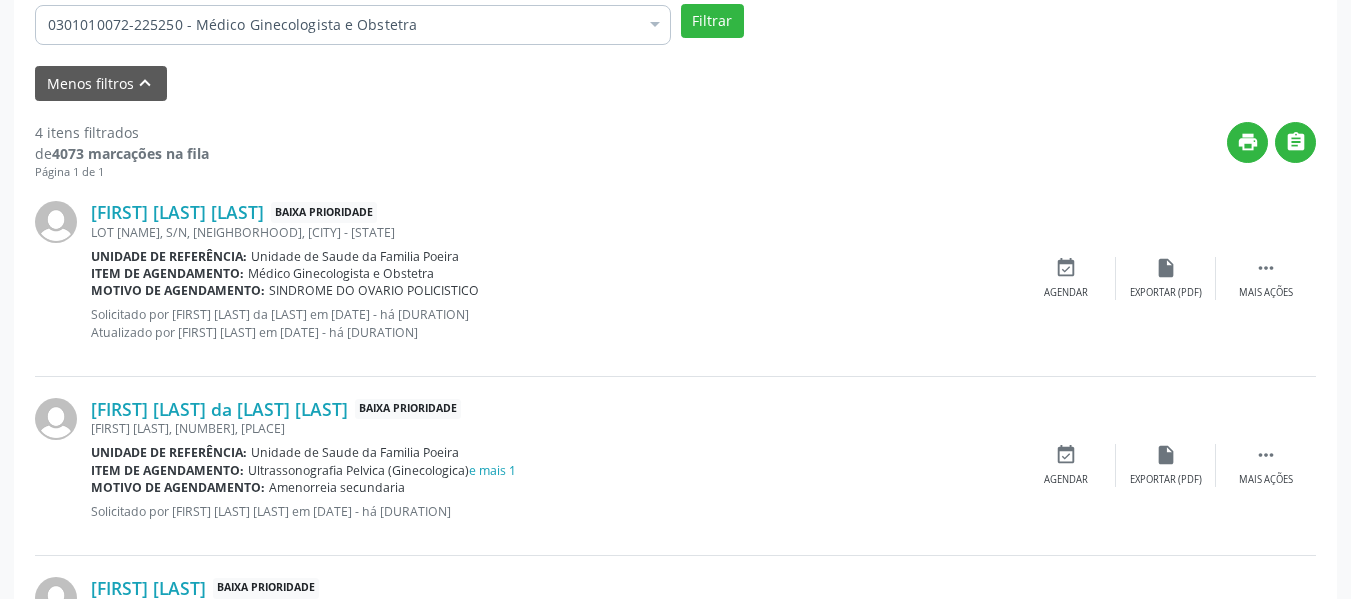scroll, scrollTop: 624, scrollLeft: 0, axis: vertical 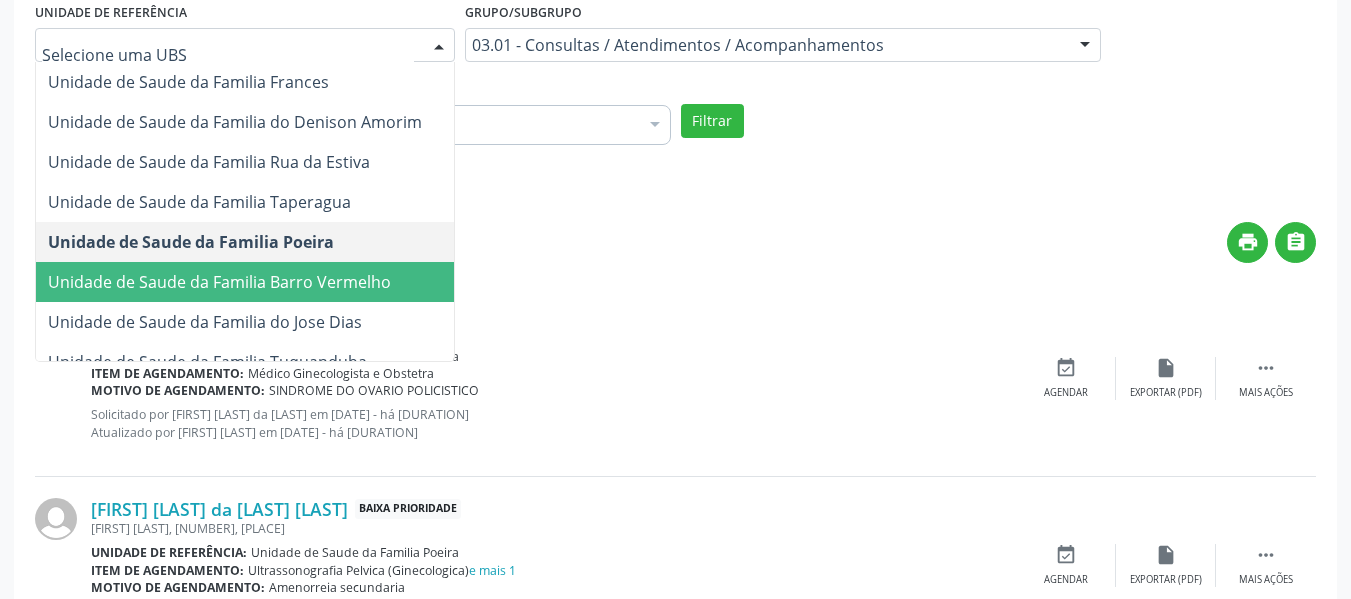 click on "Unidade de Saude da Familia Barro Vermelho" at bounding box center [219, 282] 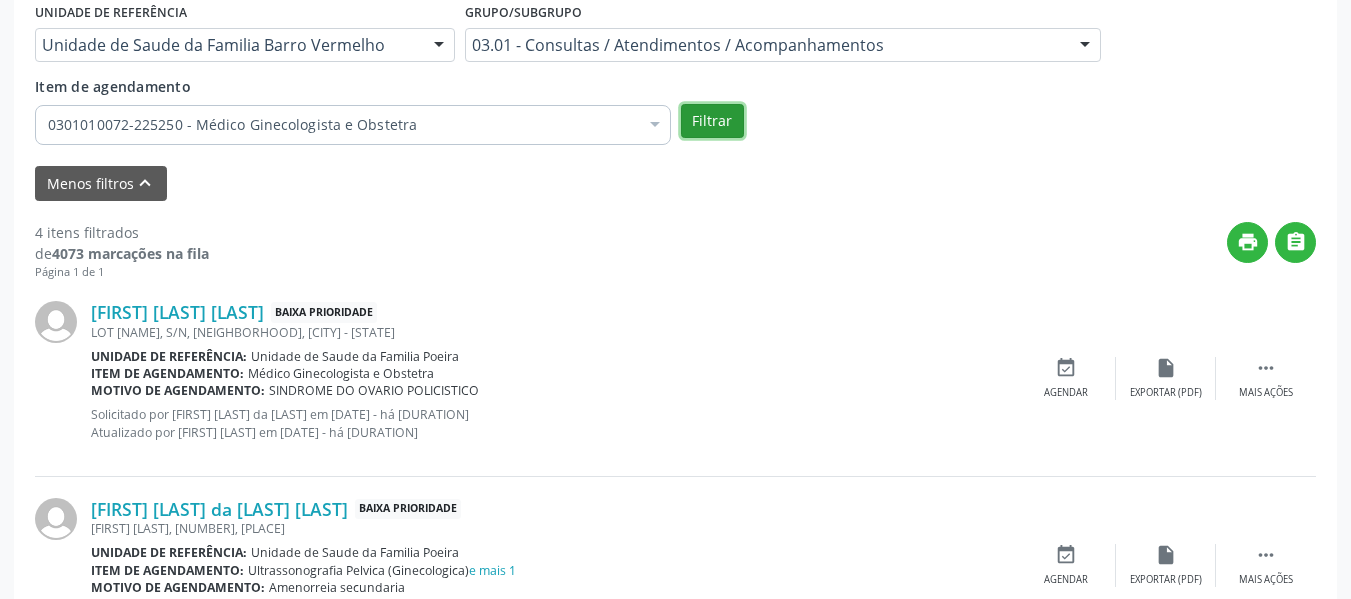 click on "Filtrar" at bounding box center (712, 121) 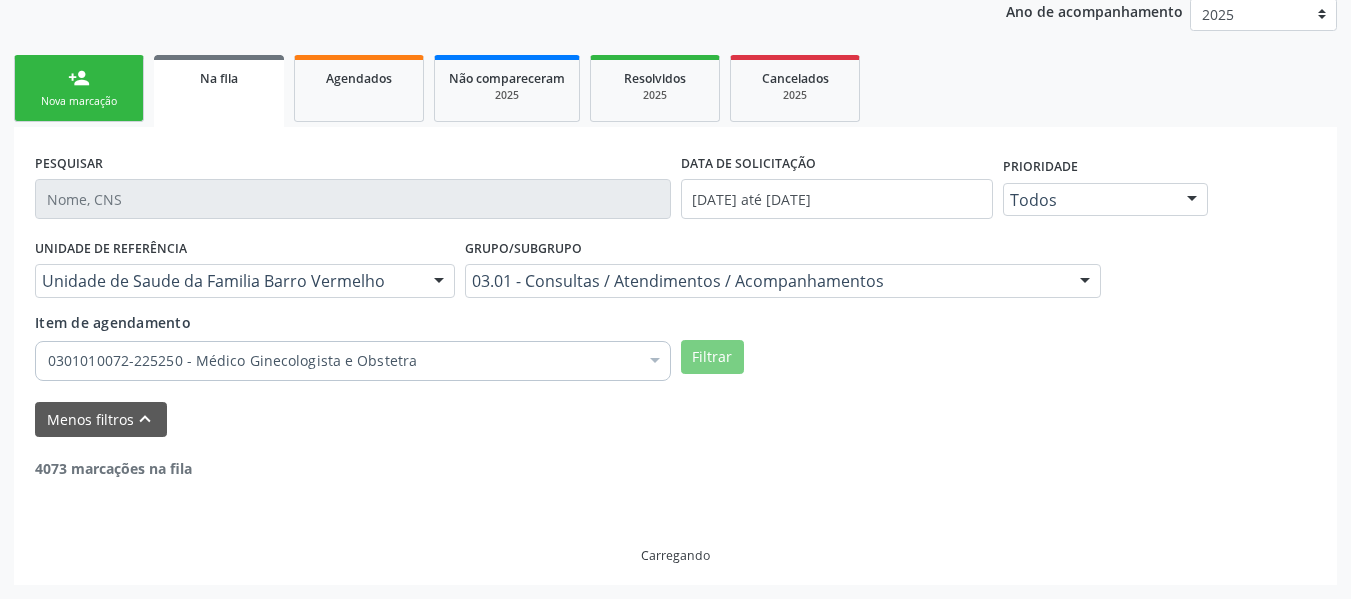 scroll, scrollTop: 624, scrollLeft: 0, axis: vertical 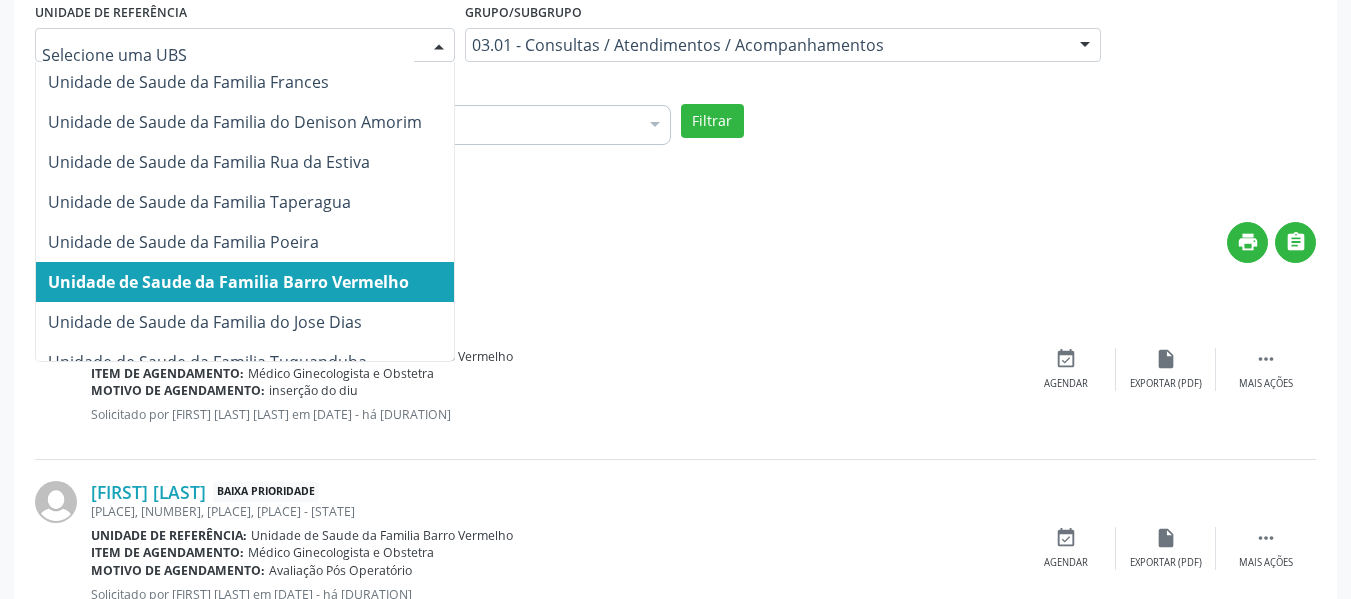 click at bounding box center (245, 45) 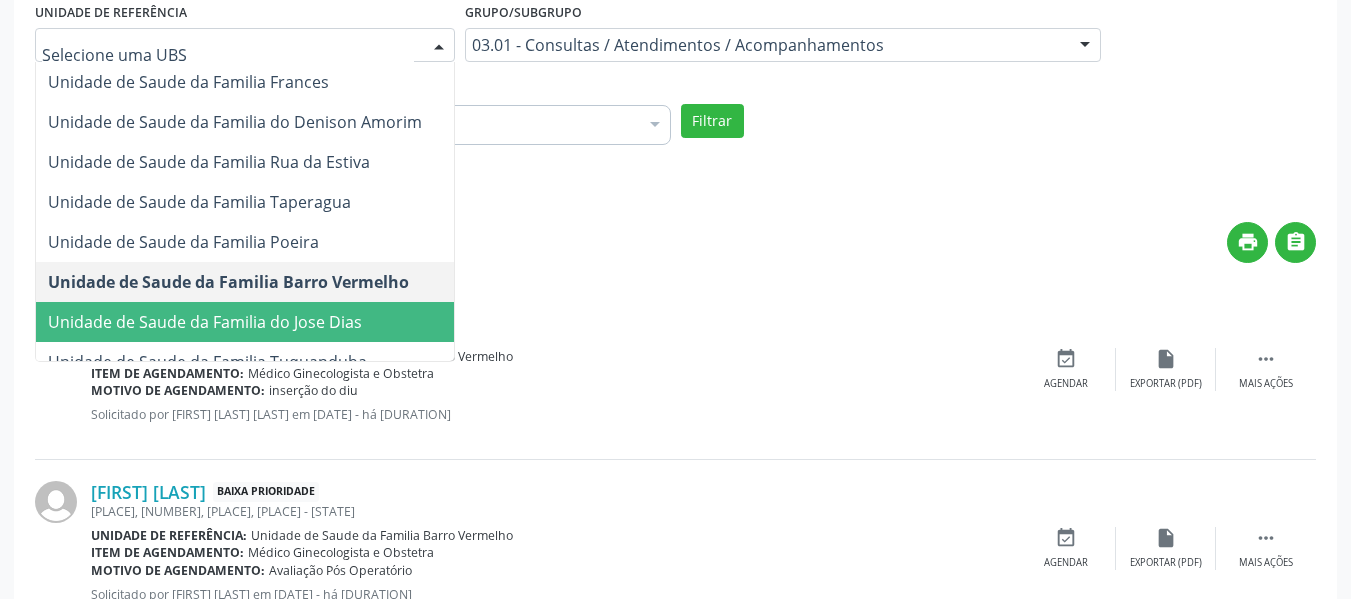 click on "Unidade de Saude da Familia do Jose Dias" at bounding box center (274, 322) 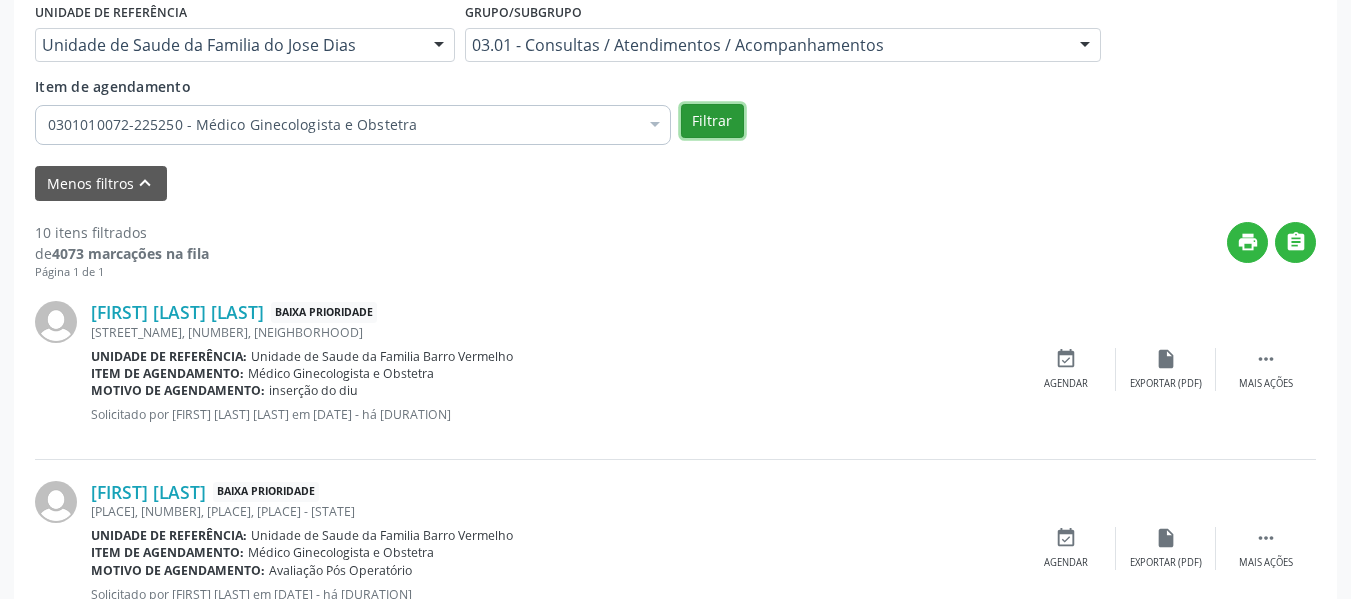 click on "Filtrar" at bounding box center (712, 121) 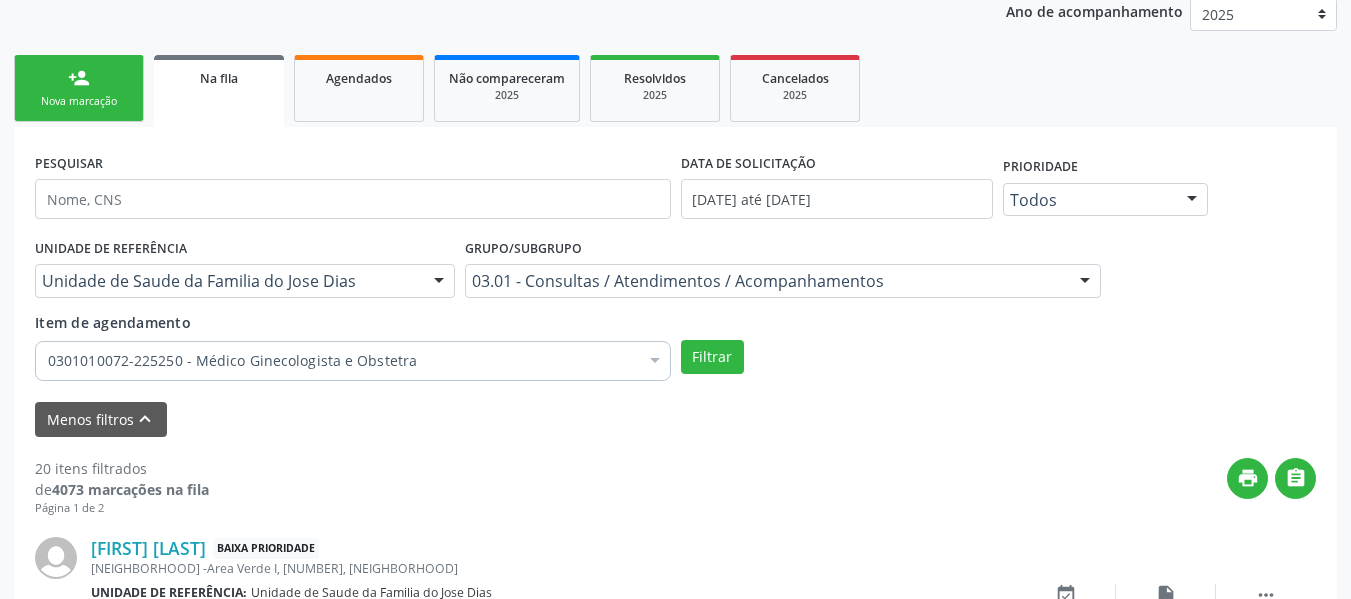 scroll, scrollTop: 624, scrollLeft: 0, axis: vertical 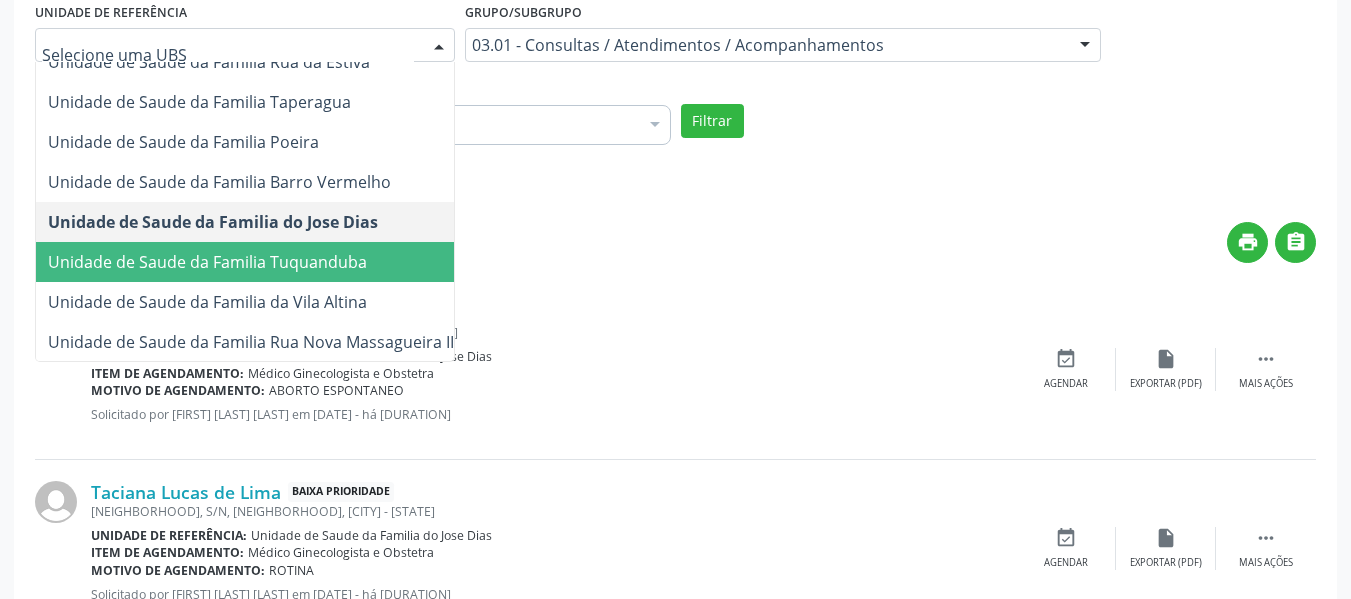 click on "Unidade de Saude da Familia Tuquanduba" at bounding box center [207, 262] 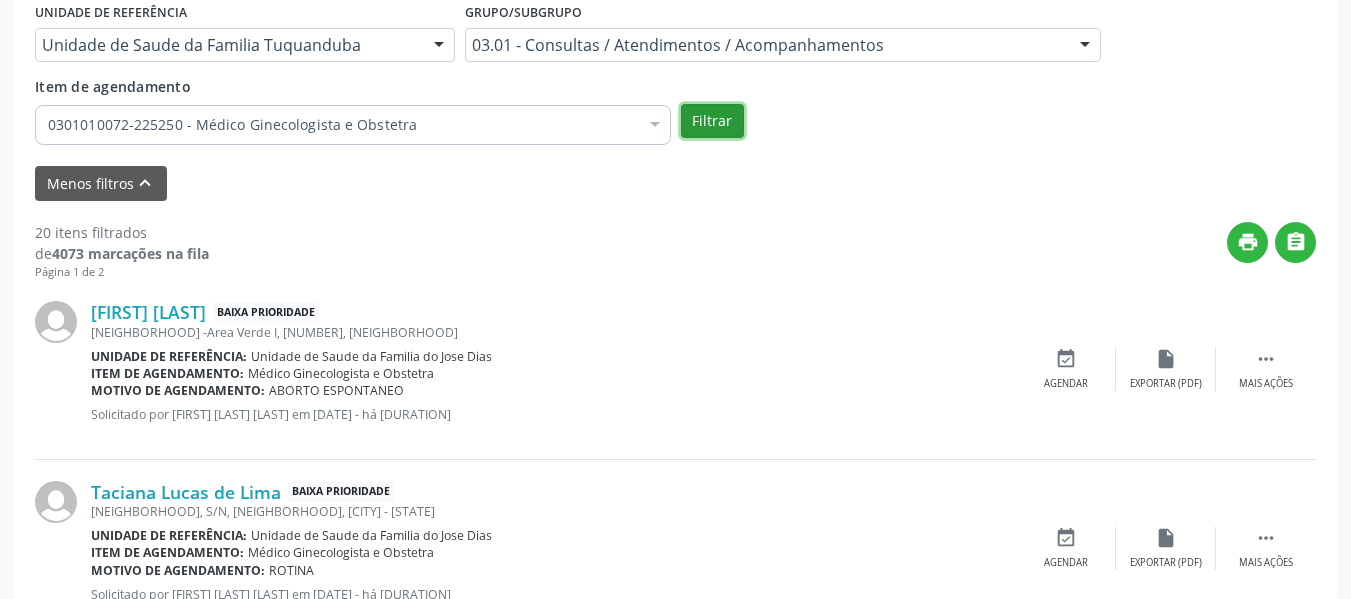 click on "Filtrar" at bounding box center [712, 121] 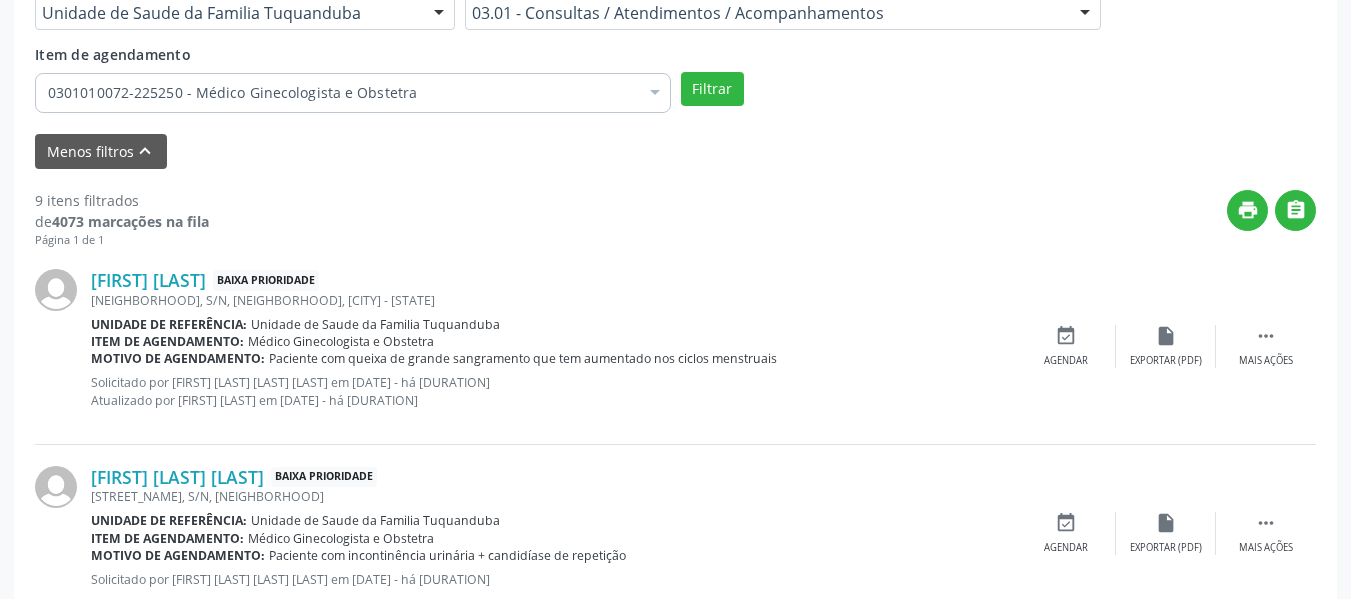 scroll, scrollTop: 624, scrollLeft: 0, axis: vertical 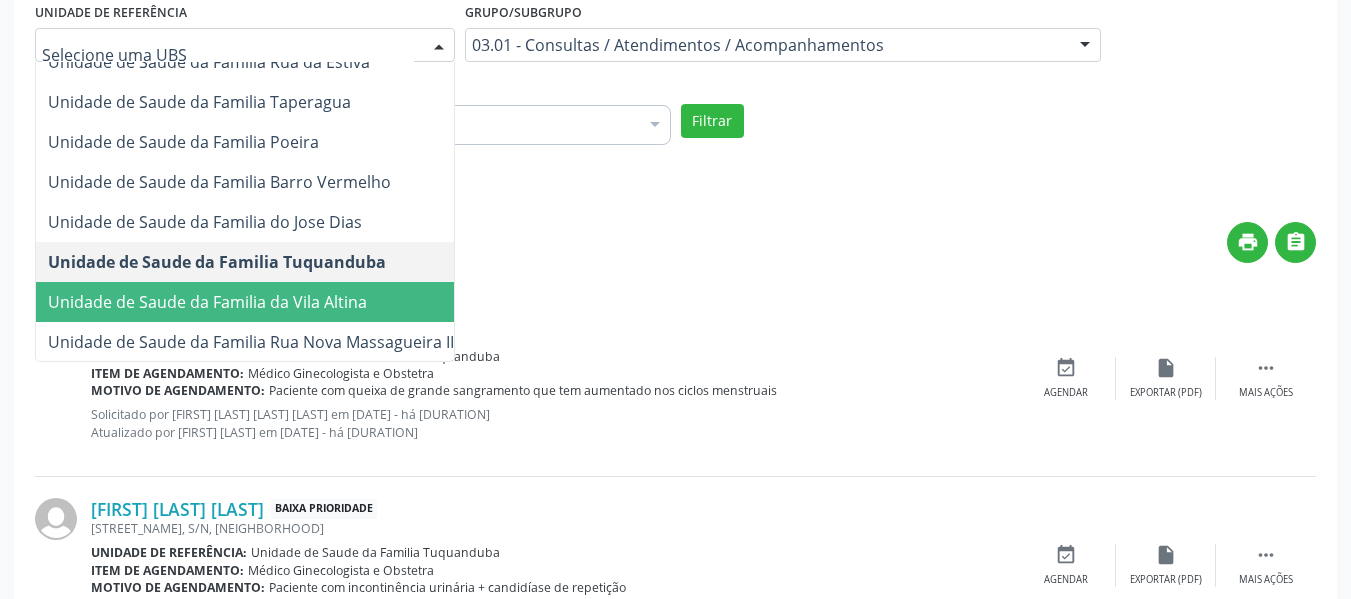 click on "Unidade de Saude da Familia da Vila Altina" at bounding box center (207, 302) 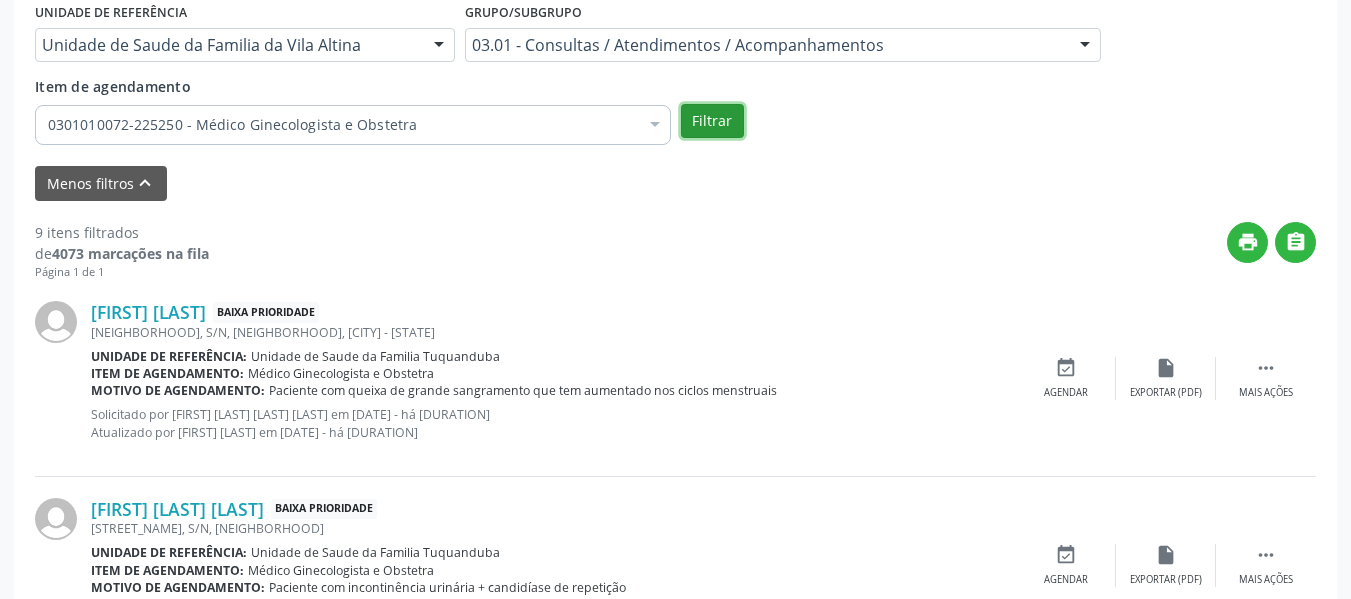 click on "Filtrar" at bounding box center (712, 121) 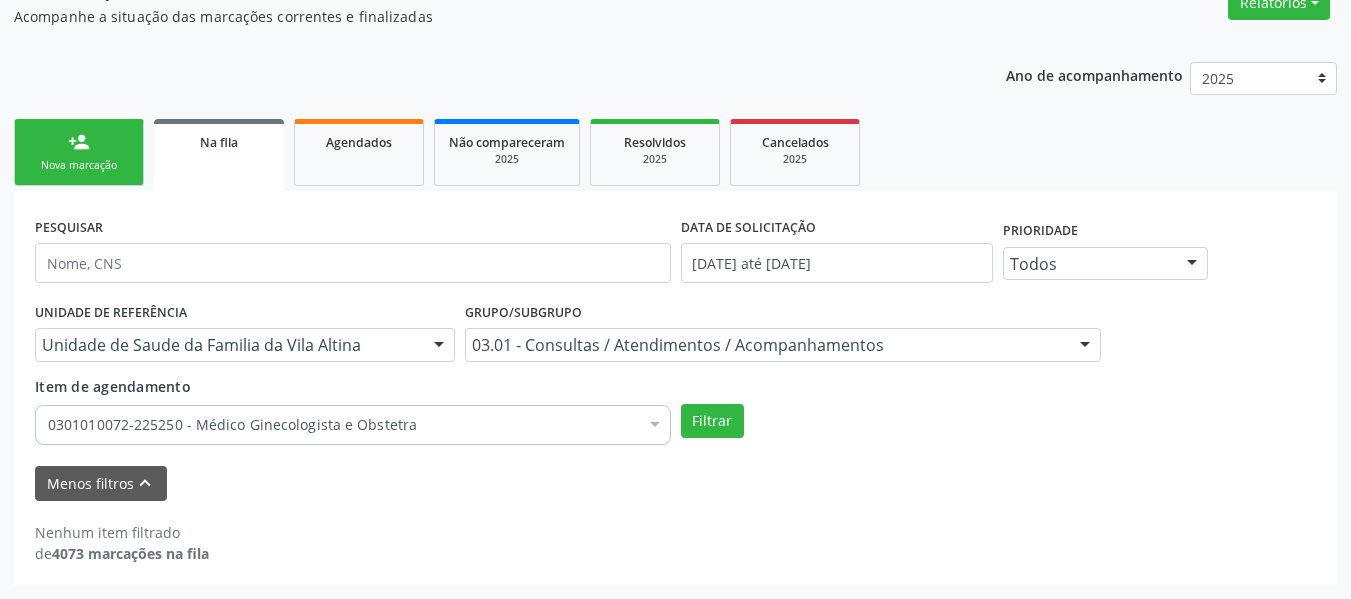 scroll, scrollTop: 324, scrollLeft: 0, axis: vertical 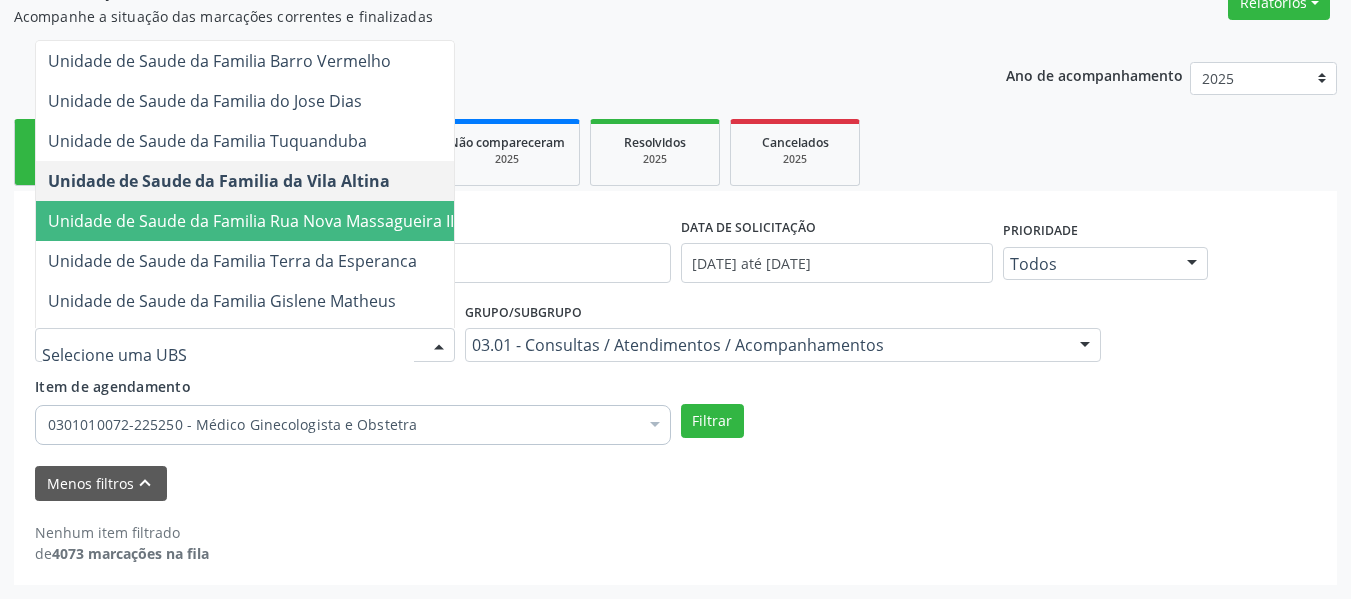 click on "Unidade de Saude da Familia Rua Nova Massagueira II" at bounding box center (251, 221) 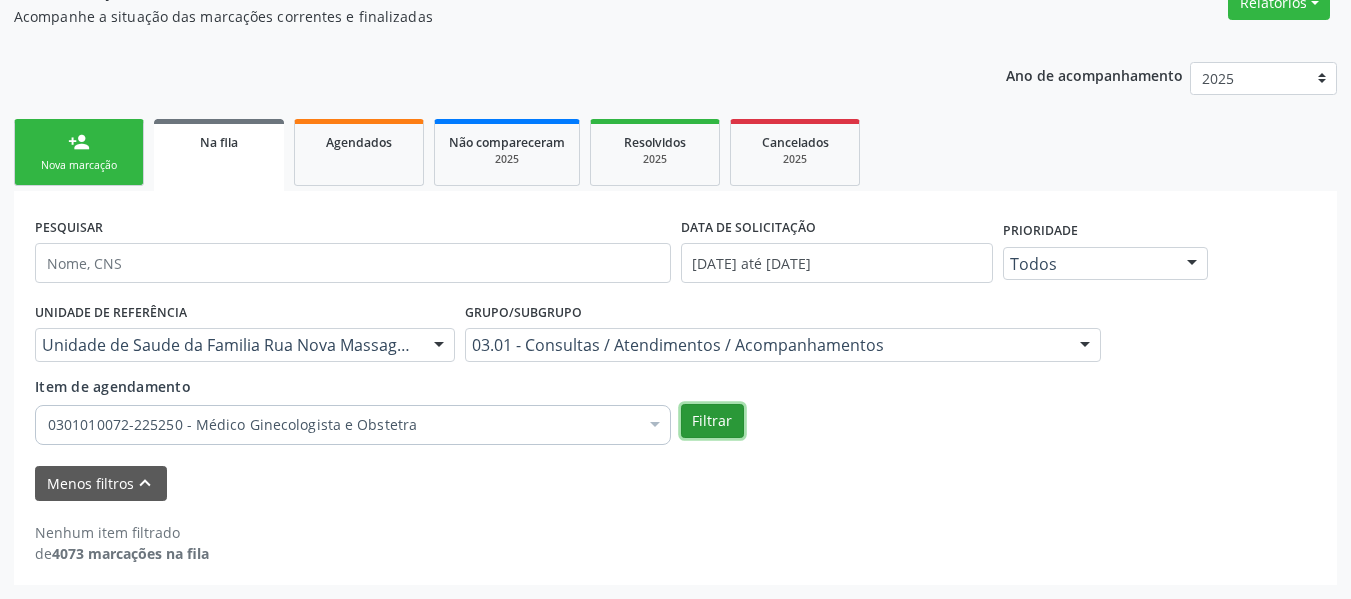click on "Filtrar" at bounding box center (712, 421) 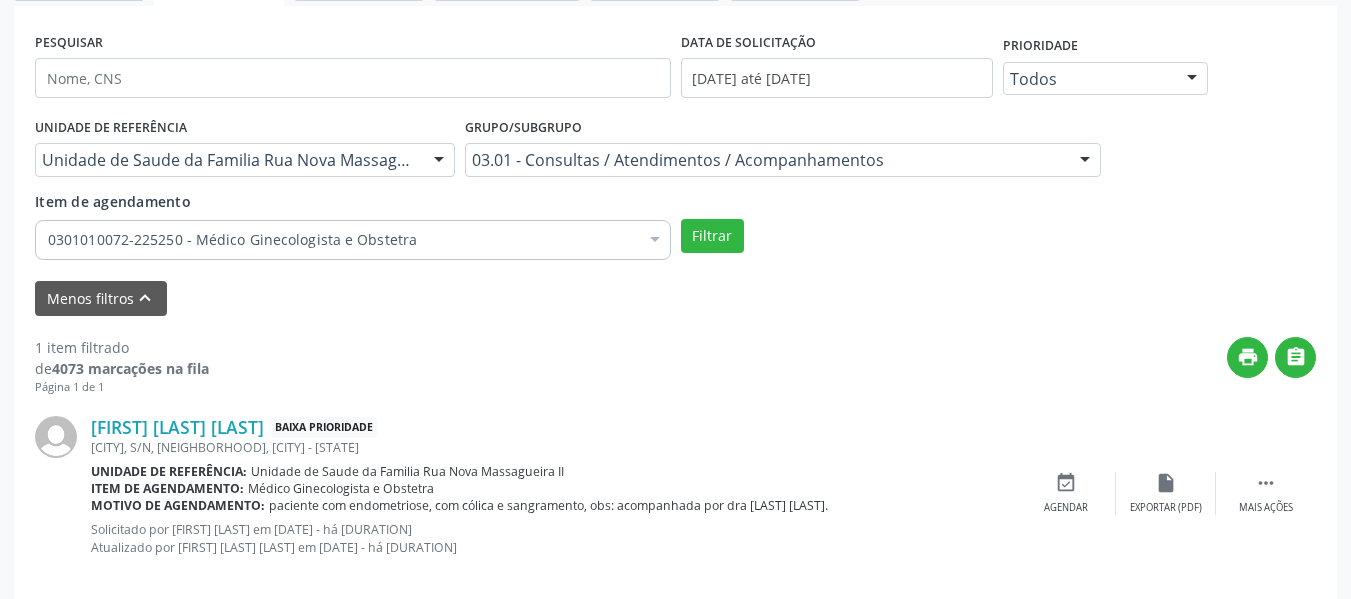 scroll, scrollTop: 524, scrollLeft: 0, axis: vertical 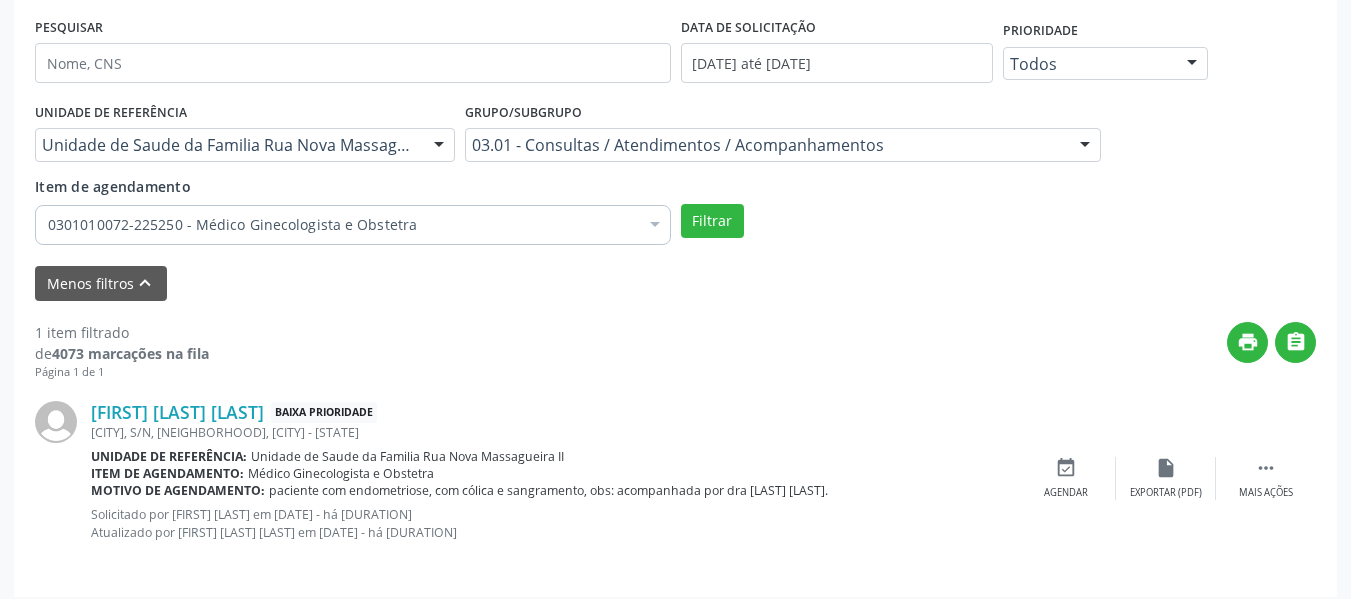 click on "Unidade de Saude da Familia Rua Nova Massagueira II" at bounding box center (245, 145) 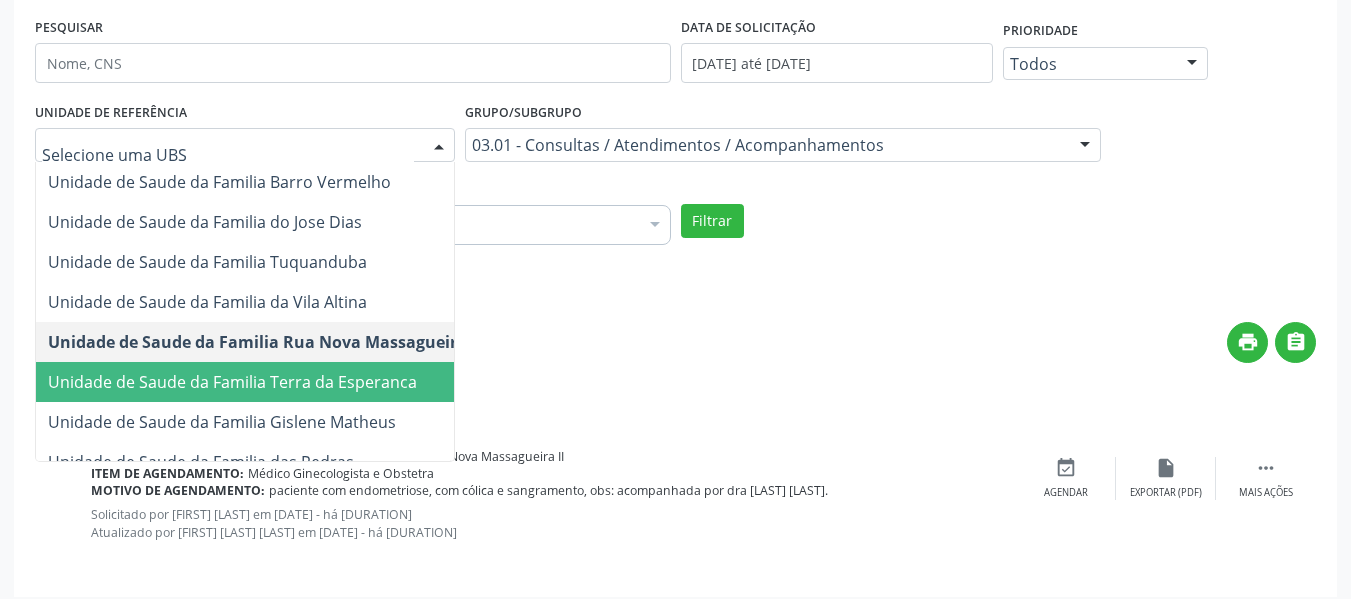 click on "Unidade de Saude da Familia Terra da Esperanca" at bounding box center (232, 382) 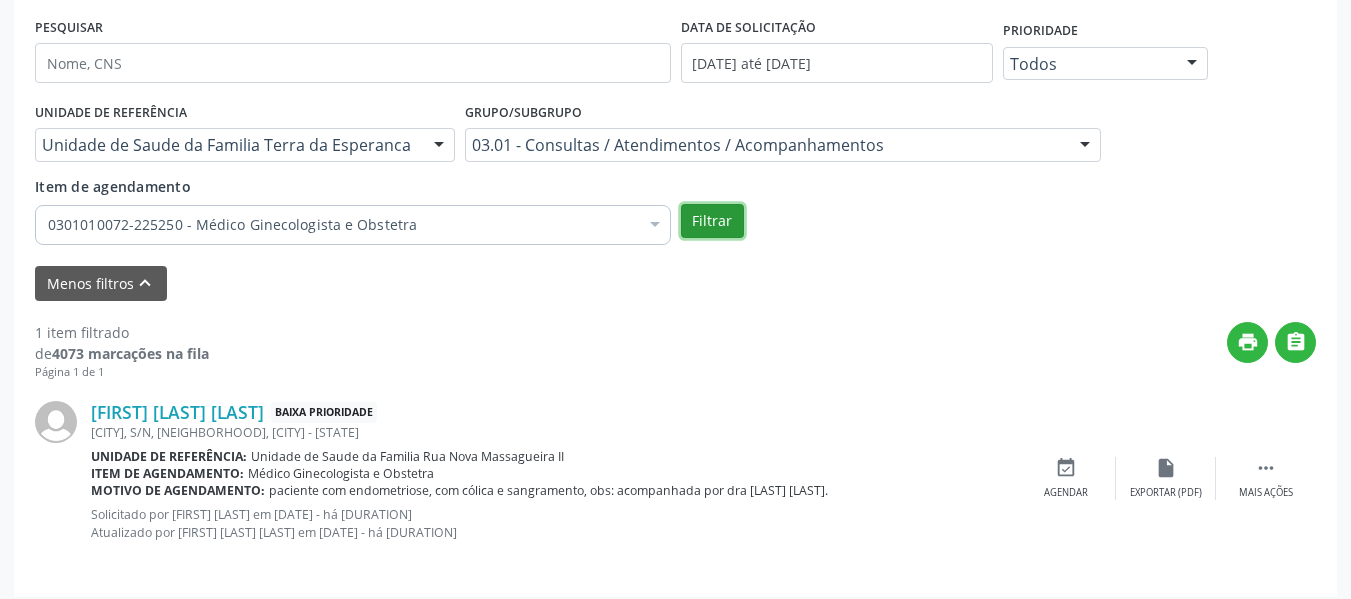 click on "Filtrar" at bounding box center [712, 221] 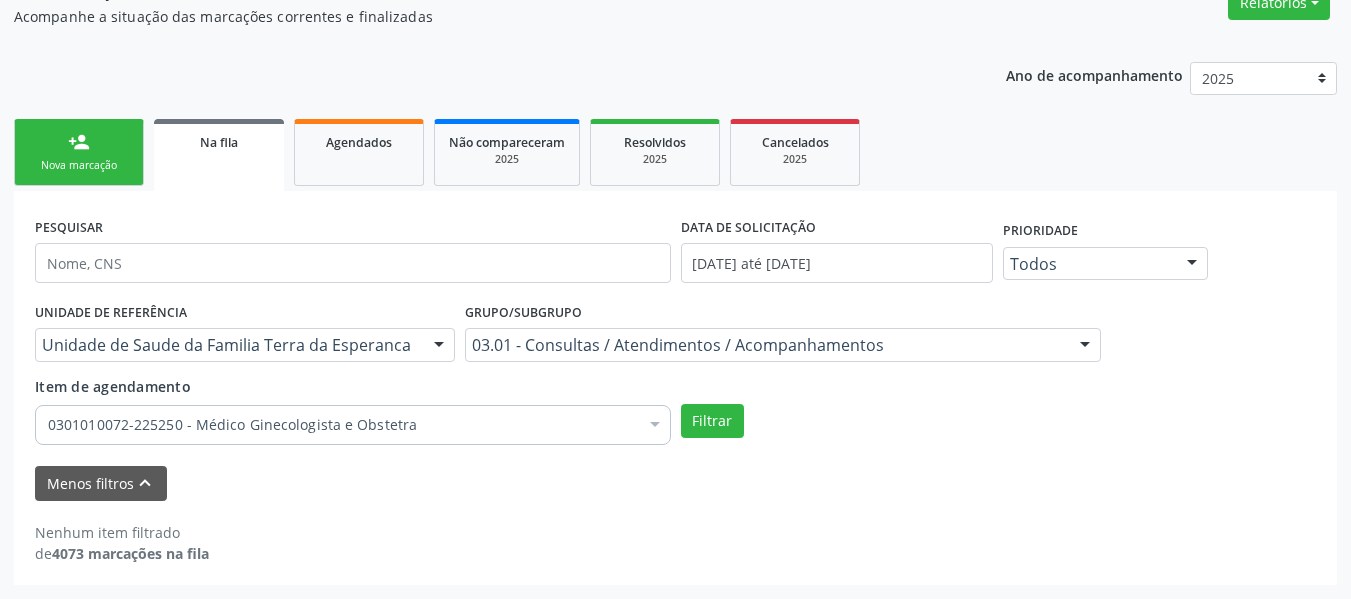 scroll, scrollTop: 324, scrollLeft: 0, axis: vertical 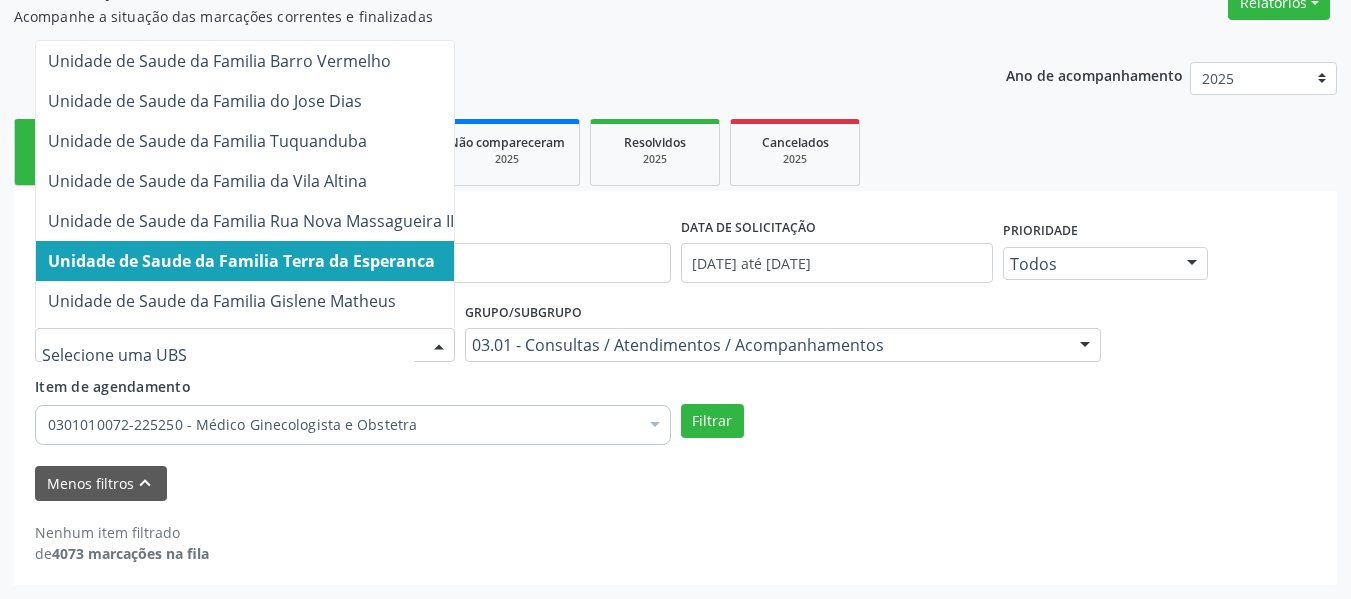 click at bounding box center (439, 346) 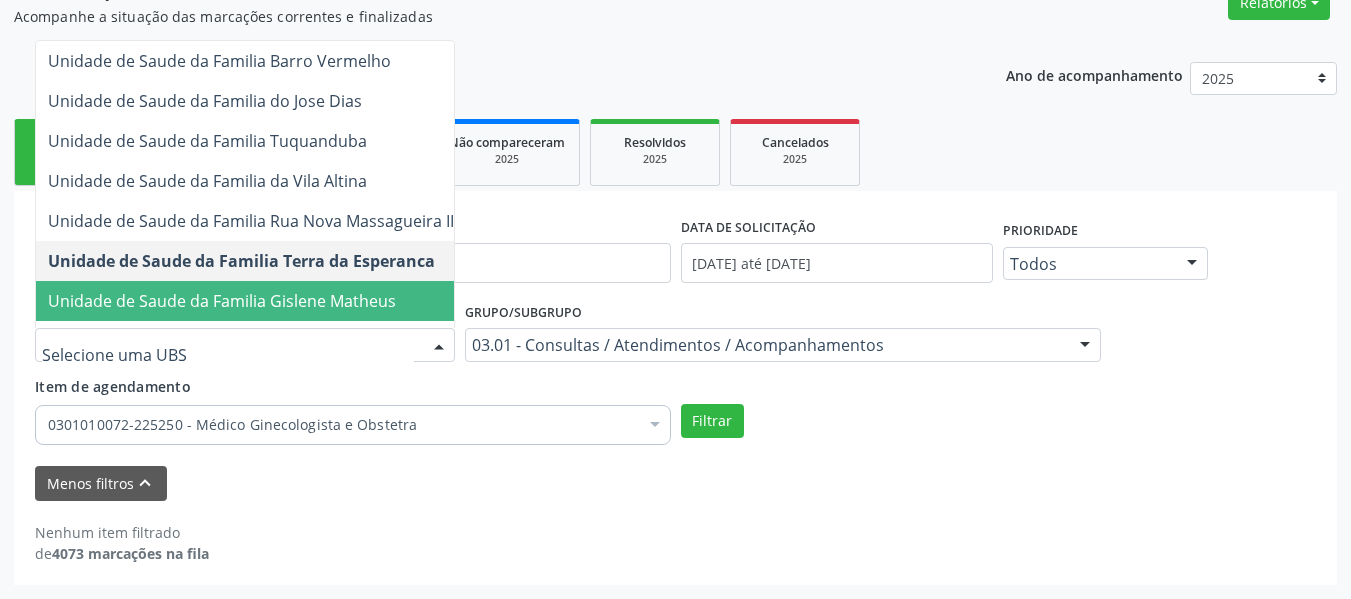 click on "Unidade de Saude da Familia Gislene Matheus" at bounding box center (222, 301) 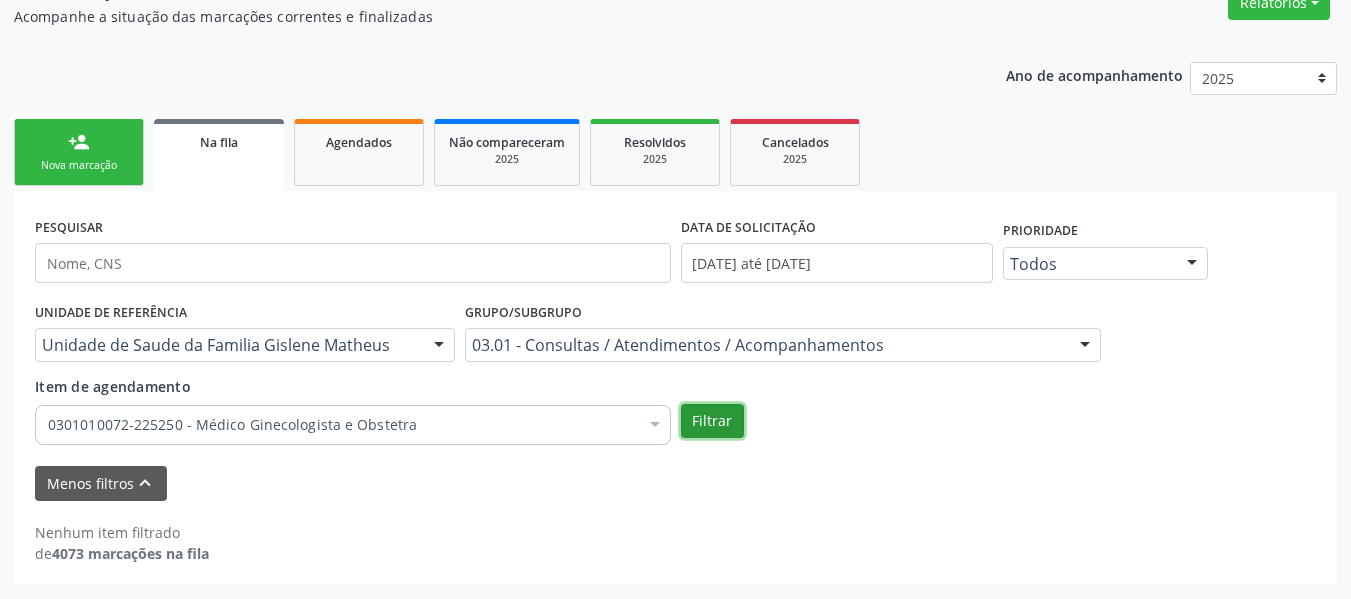 click on "Filtrar" at bounding box center [712, 421] 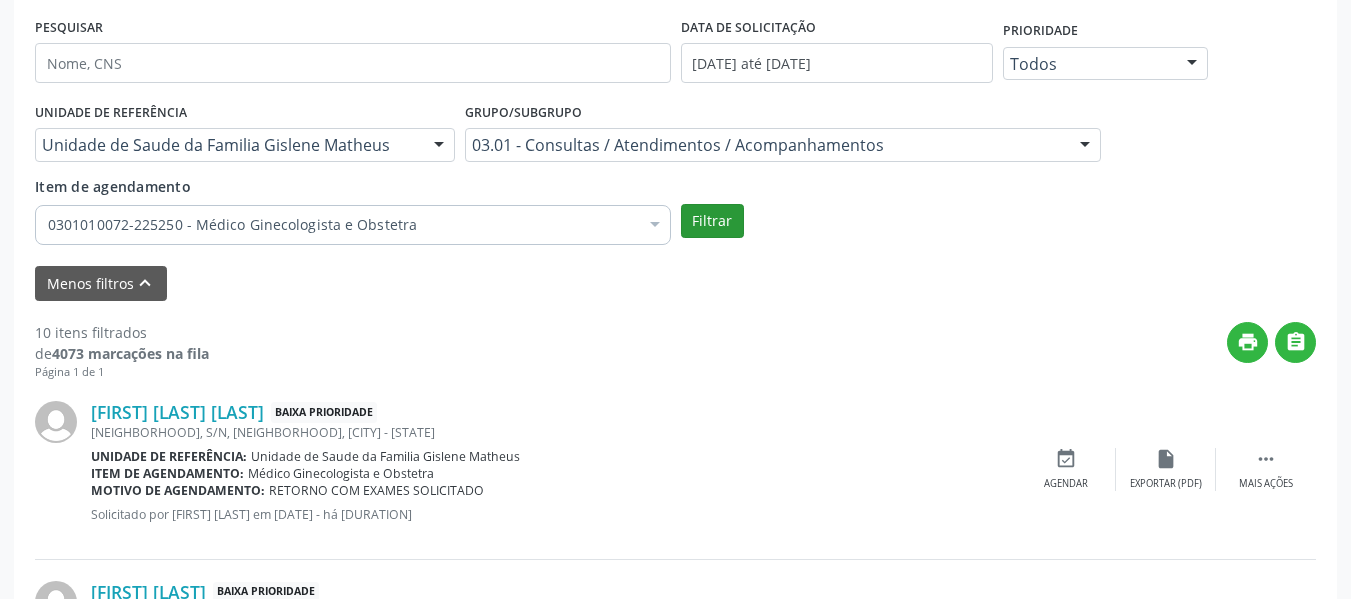scroll, scrollTop: 424, scrollLeft: 0, axis: vertical 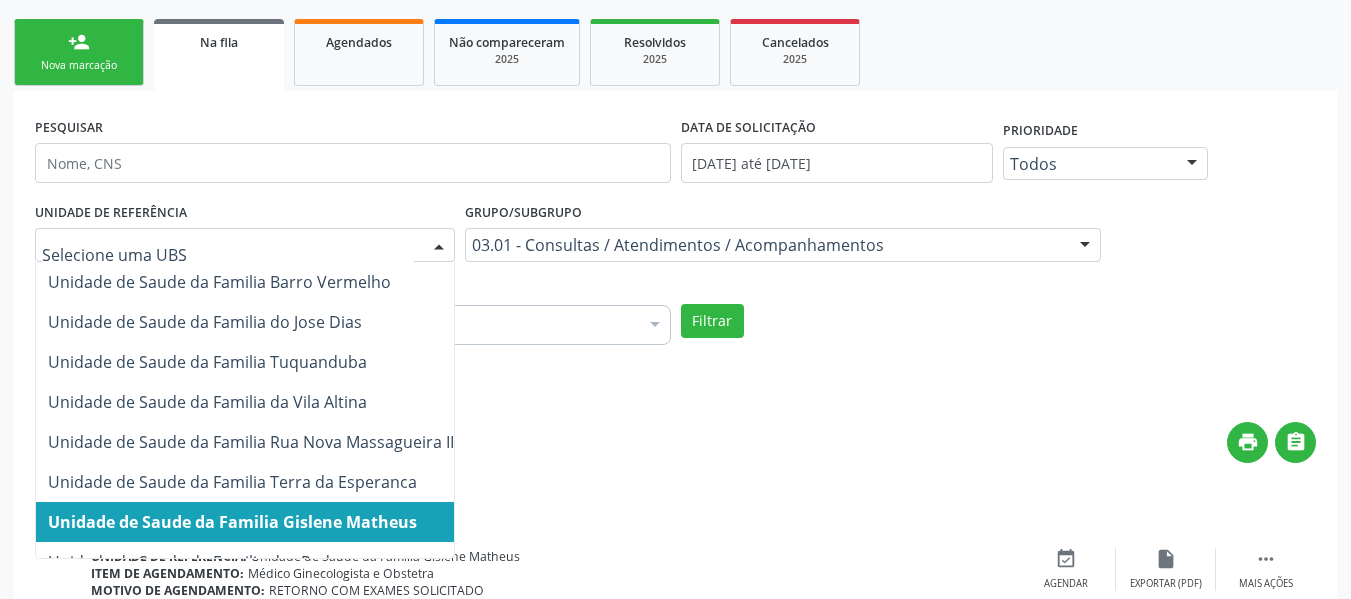 click at bounding box center [245, 245] 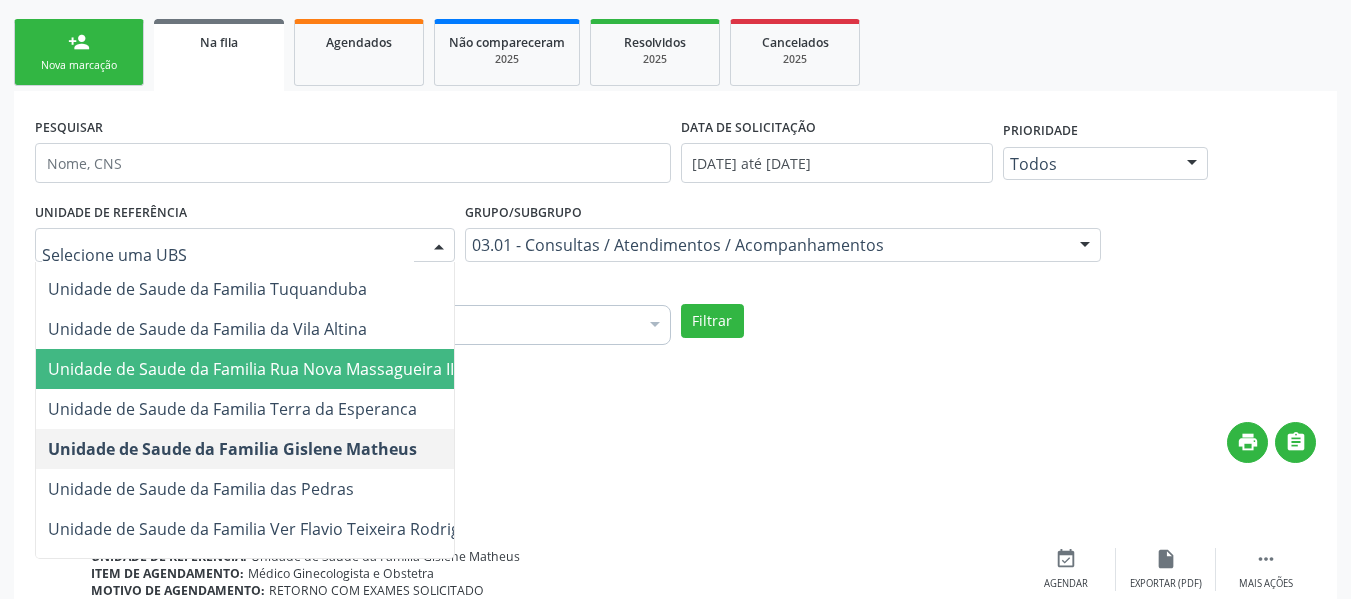 scroll, scrollTop: 500, scrollLeft: 0, axis: vertical 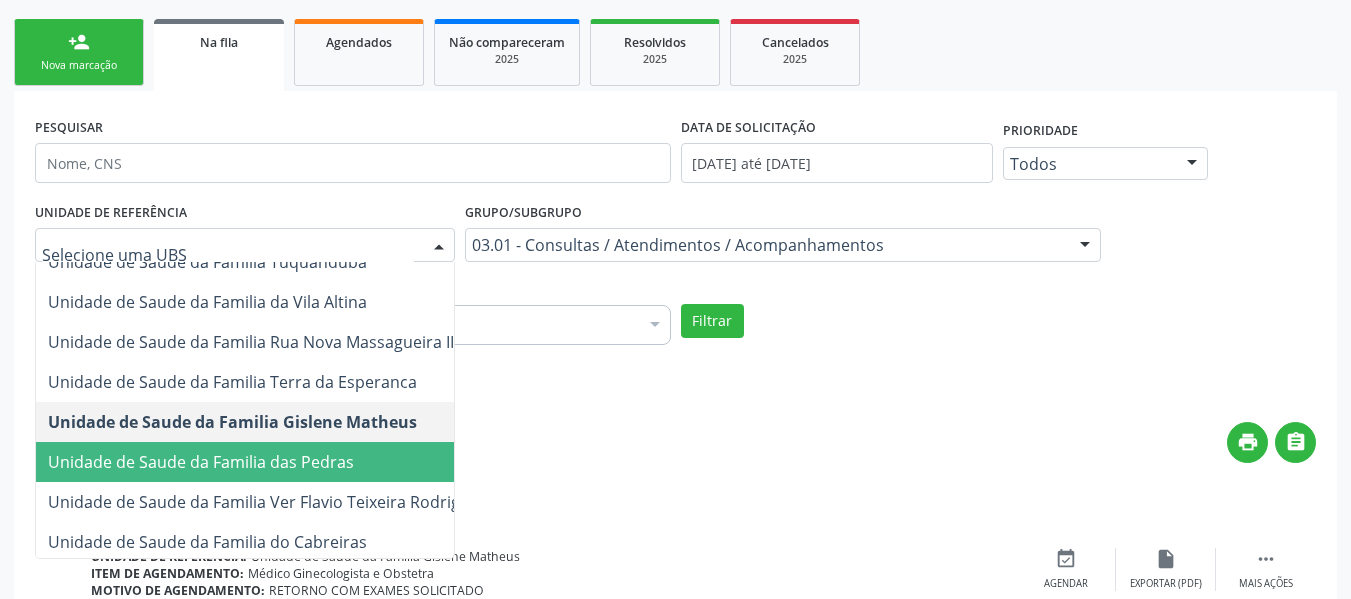 click on "Unidade de Saude da Familia das Pedras" at bounding box center (274, 462) 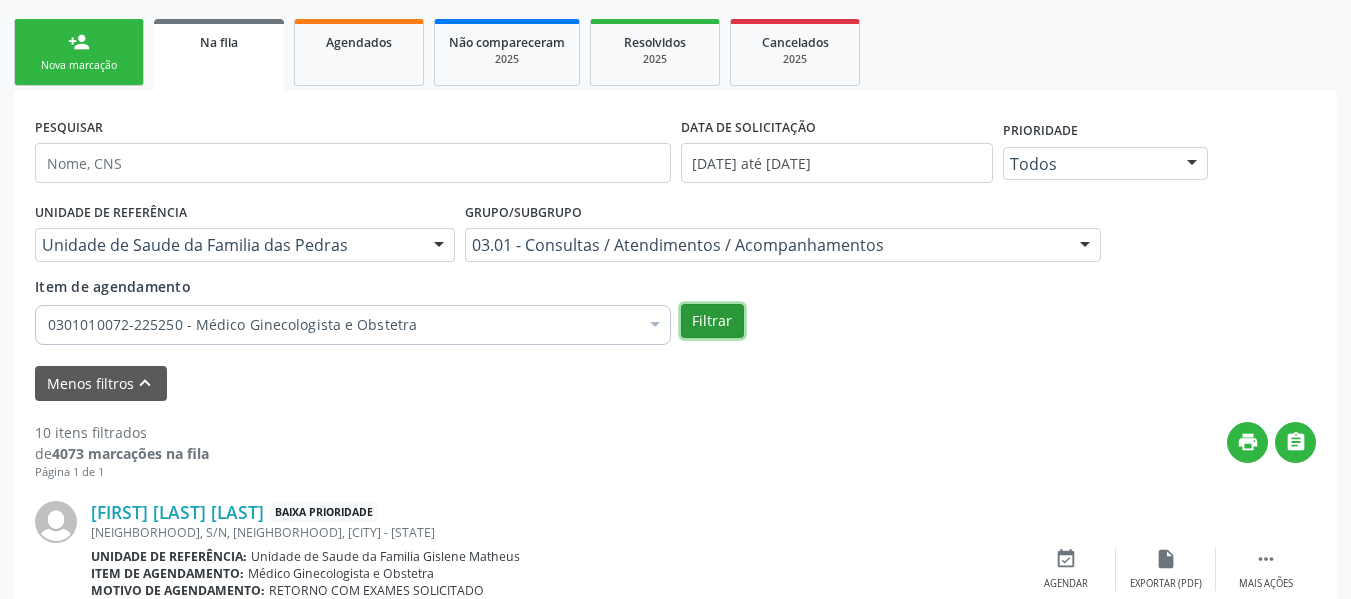 click on "Filtrar" at bounding box center [712, 321] 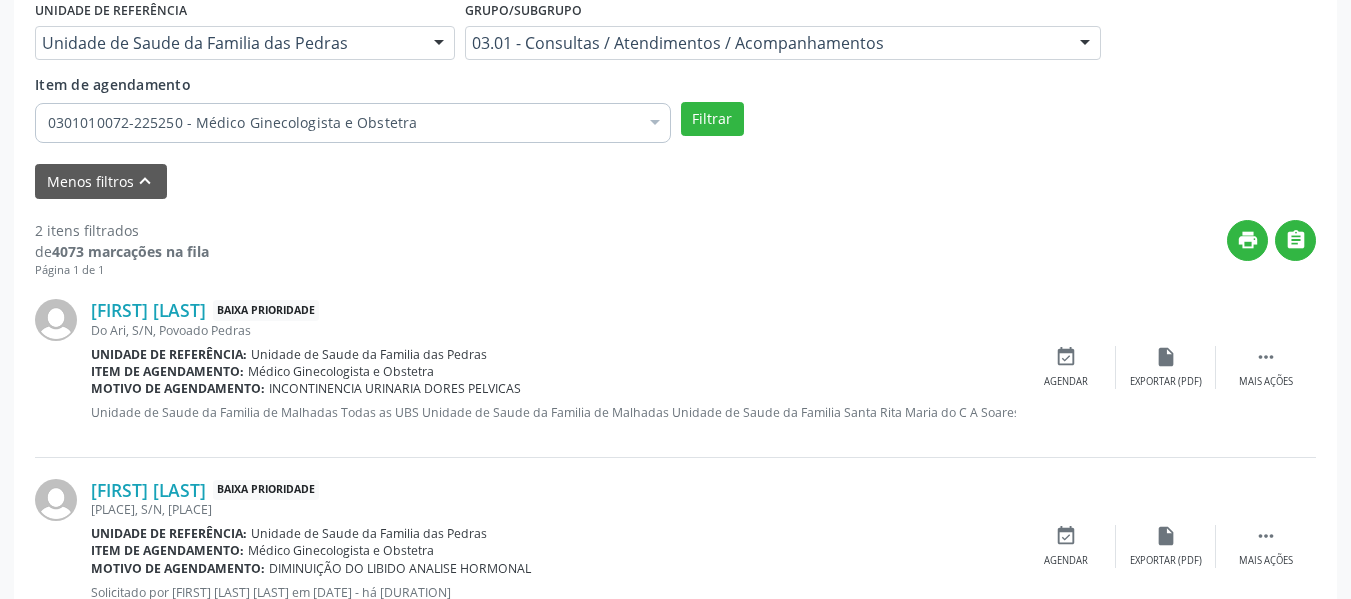 scroll, scrollTop: 598, scrollLeft: 0, axis: vertical 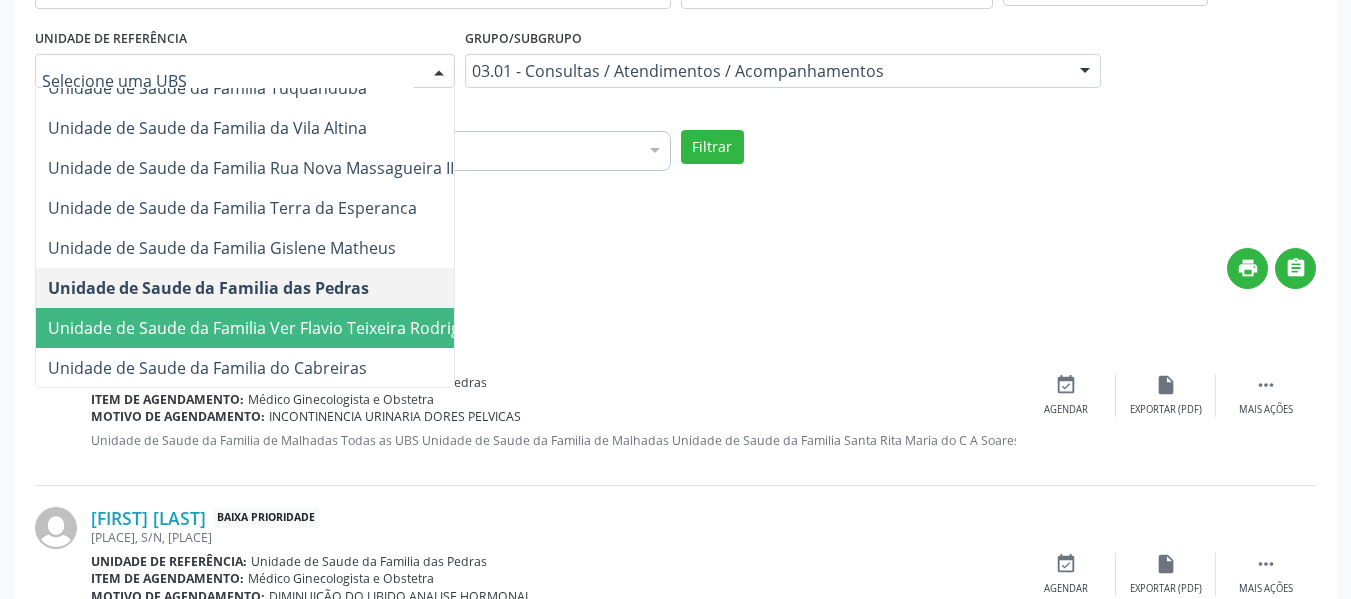 click on "Unidade de Saude da Familia Ver Flavio Teixeira Rodrigues" at bounding box center (267, 328) 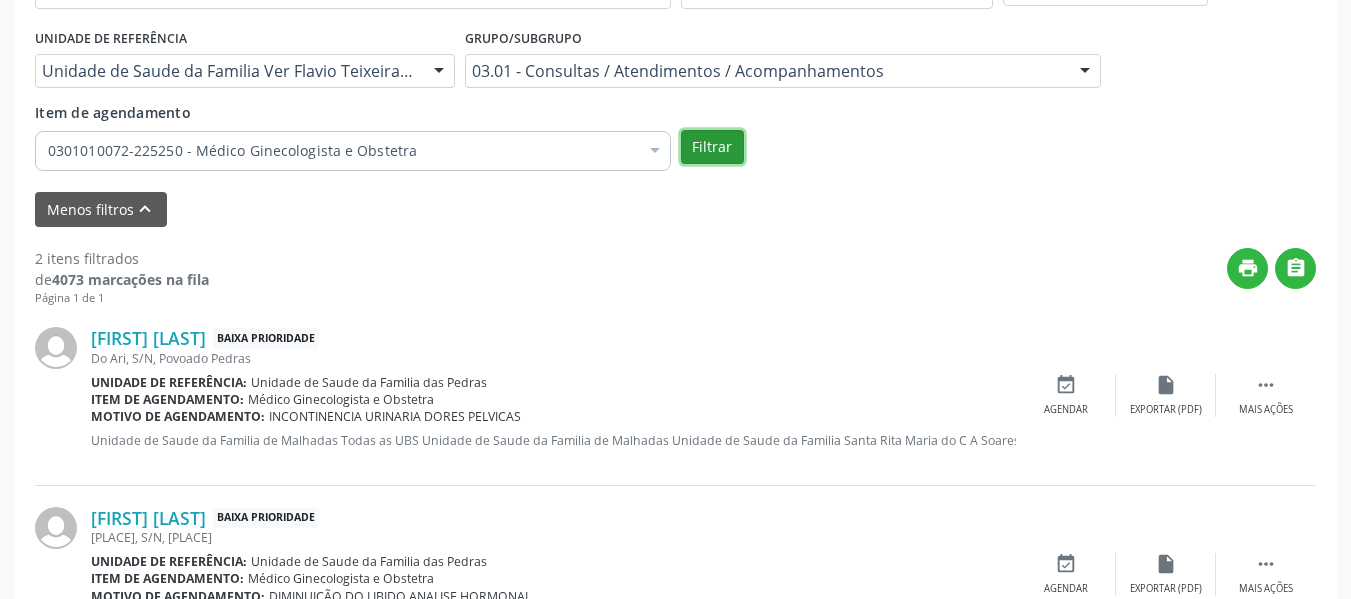 click on "Filtrar" at bounding box center [712, 147] 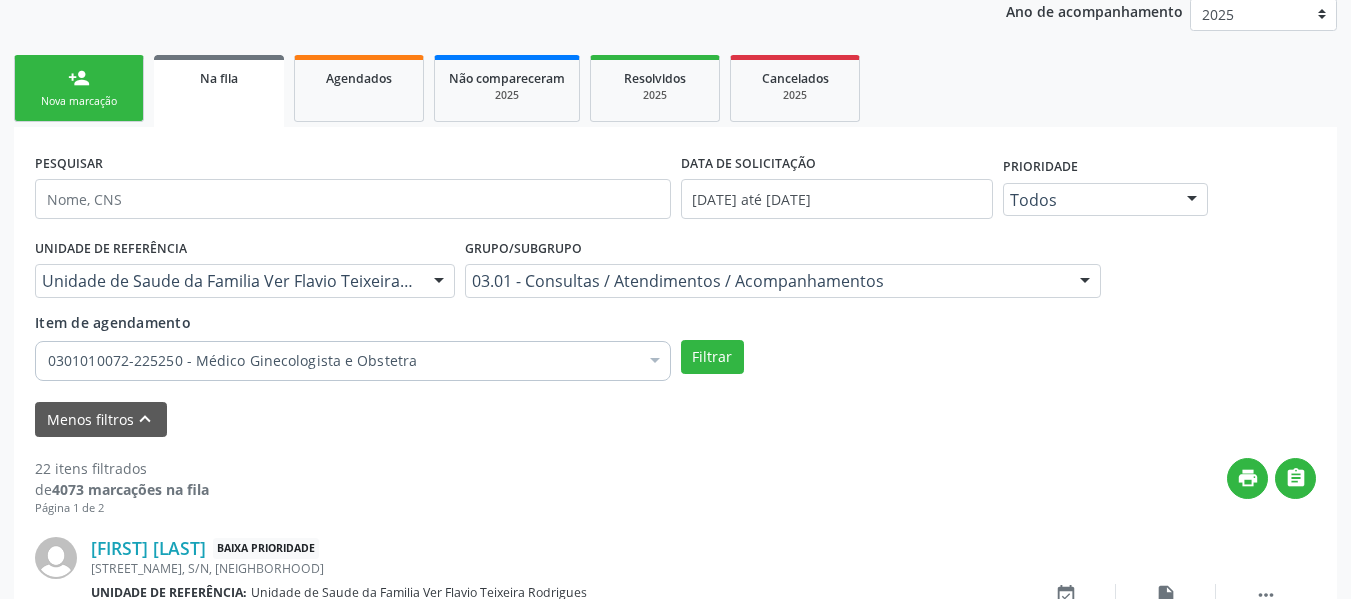 scroll, scrollTop: 598, scrollLeft: 0, axis: vertical 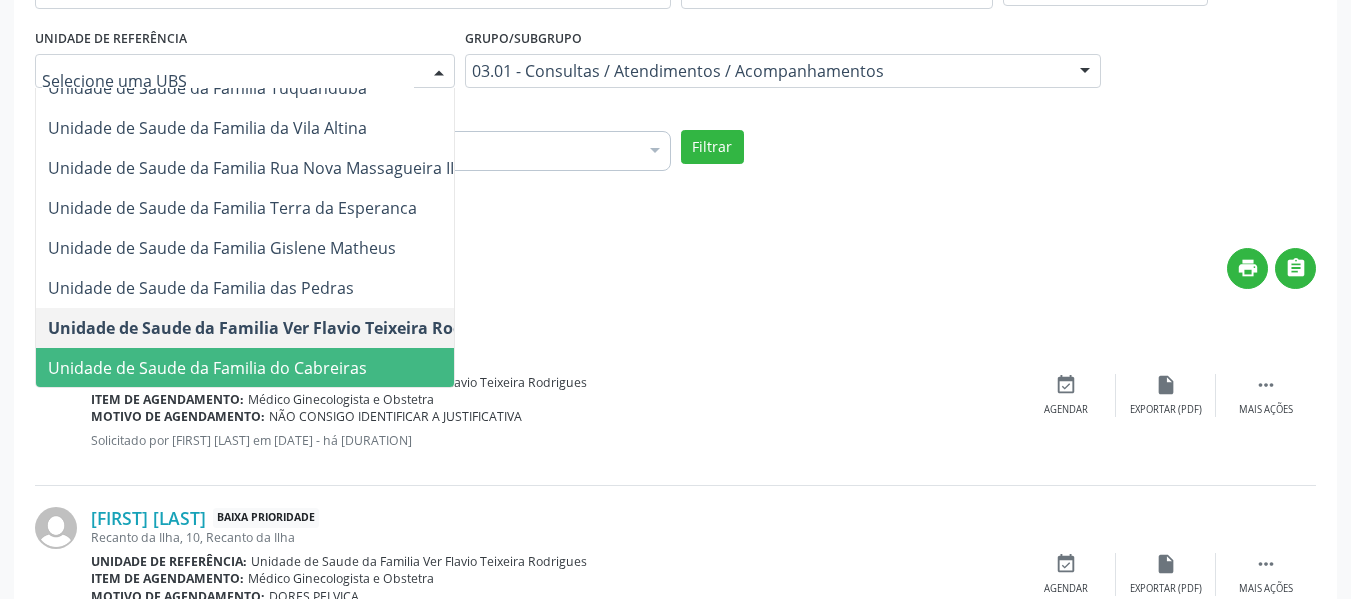click on "Unidade de Saude da Familia do Cabreiras" at bounding box center (207, 368) 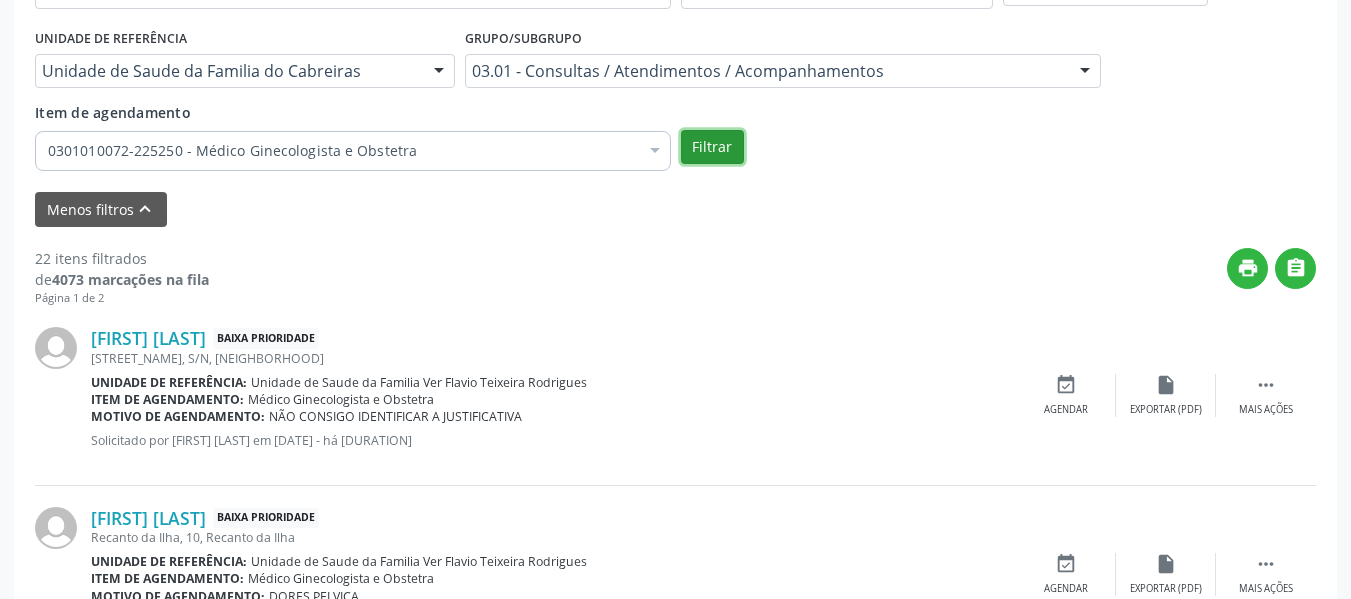 click on "Filtrar" at bounding box center [712, 147] 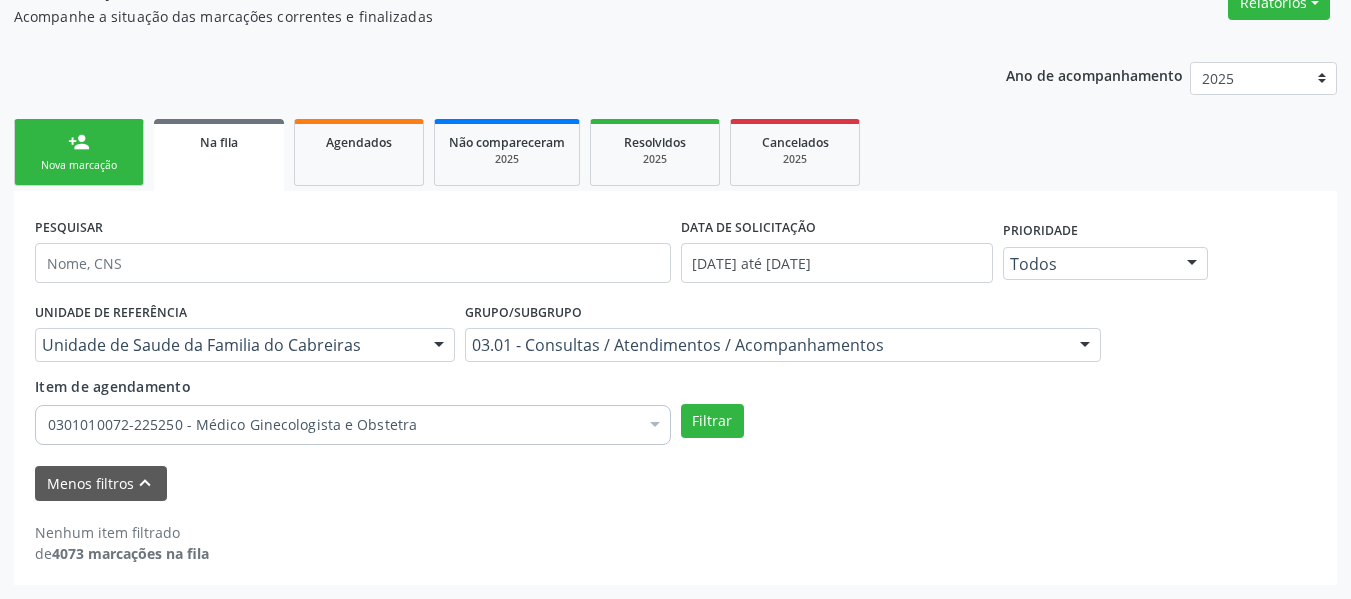 scroll, scrollTop: 324, scrollLeft: 0, axis: vertical 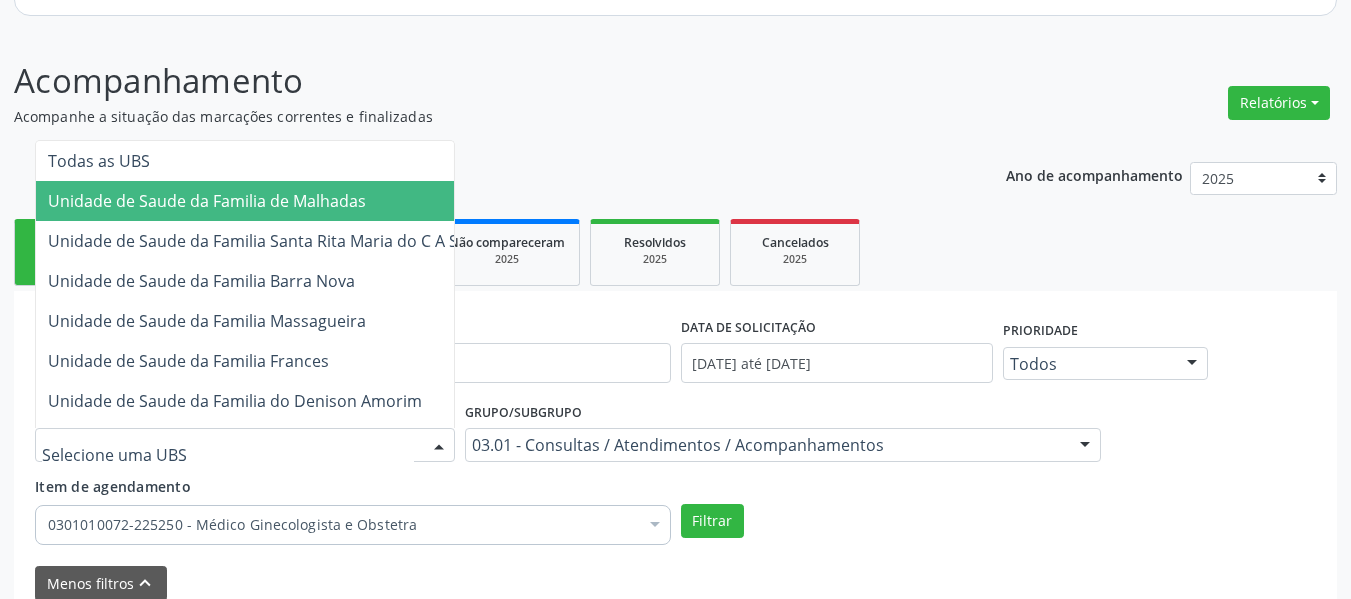 click on "Unidade de Saude da Familia de Malhadas" at bounding box center [207, 201] 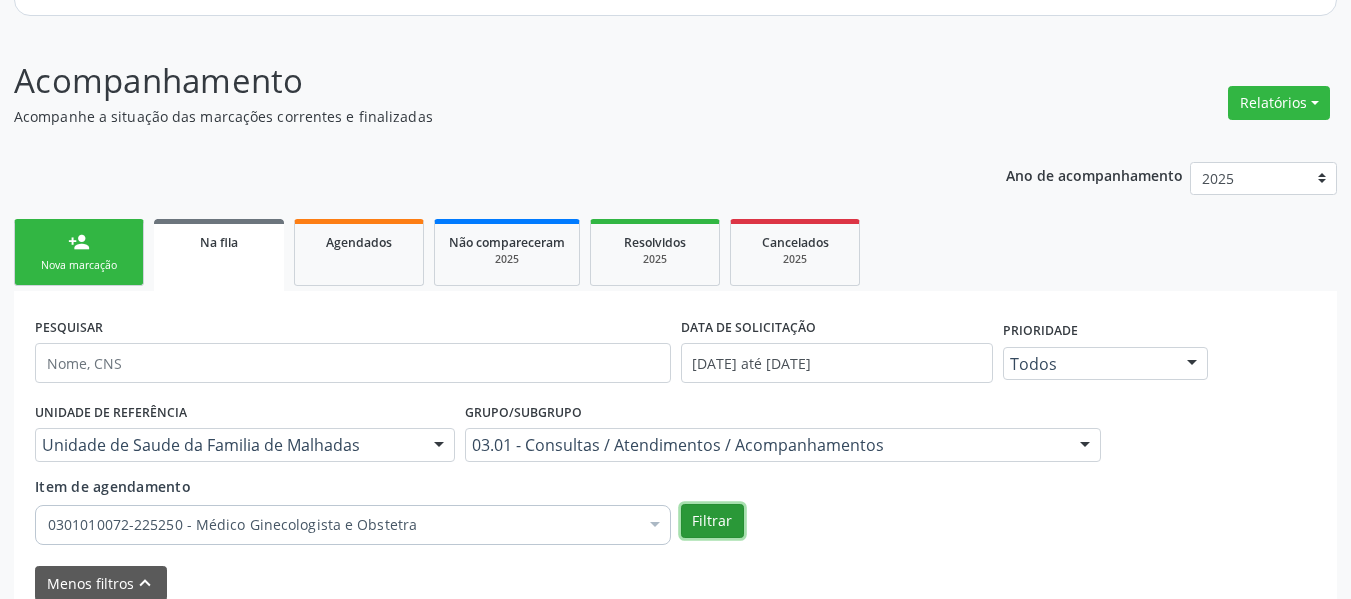 click on "Filtrar" at bounding box center [712, 521] 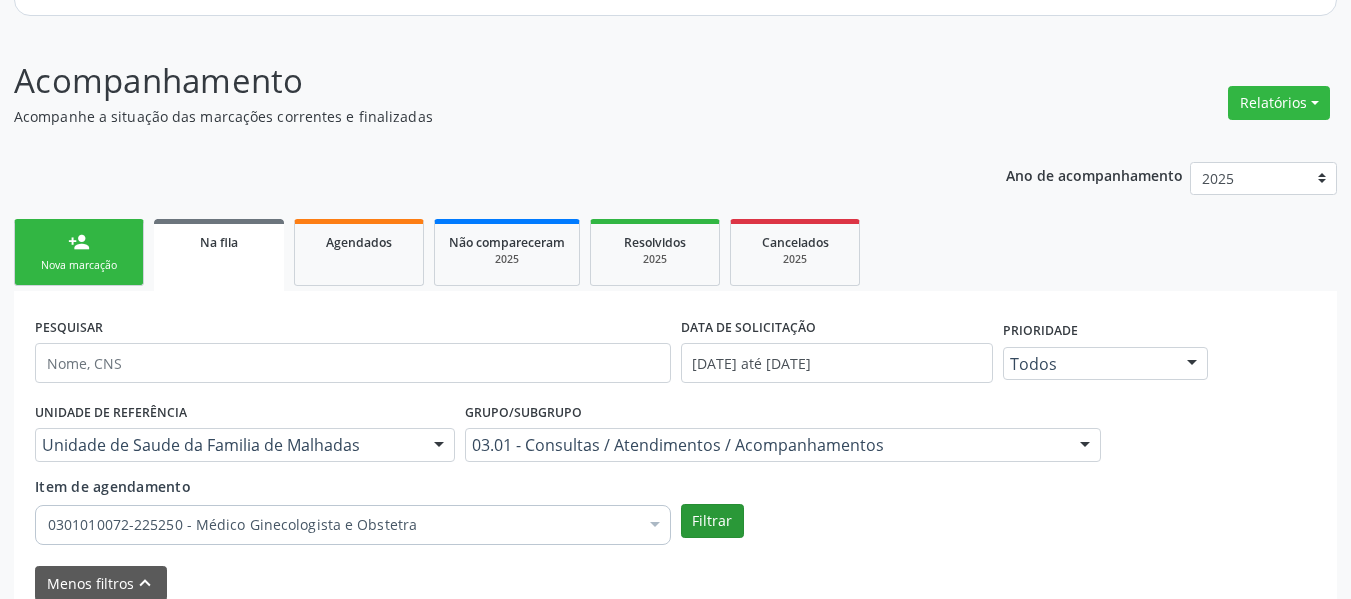 scroll, scrollTop: 324, scrollLeft: 0, axis: vertical 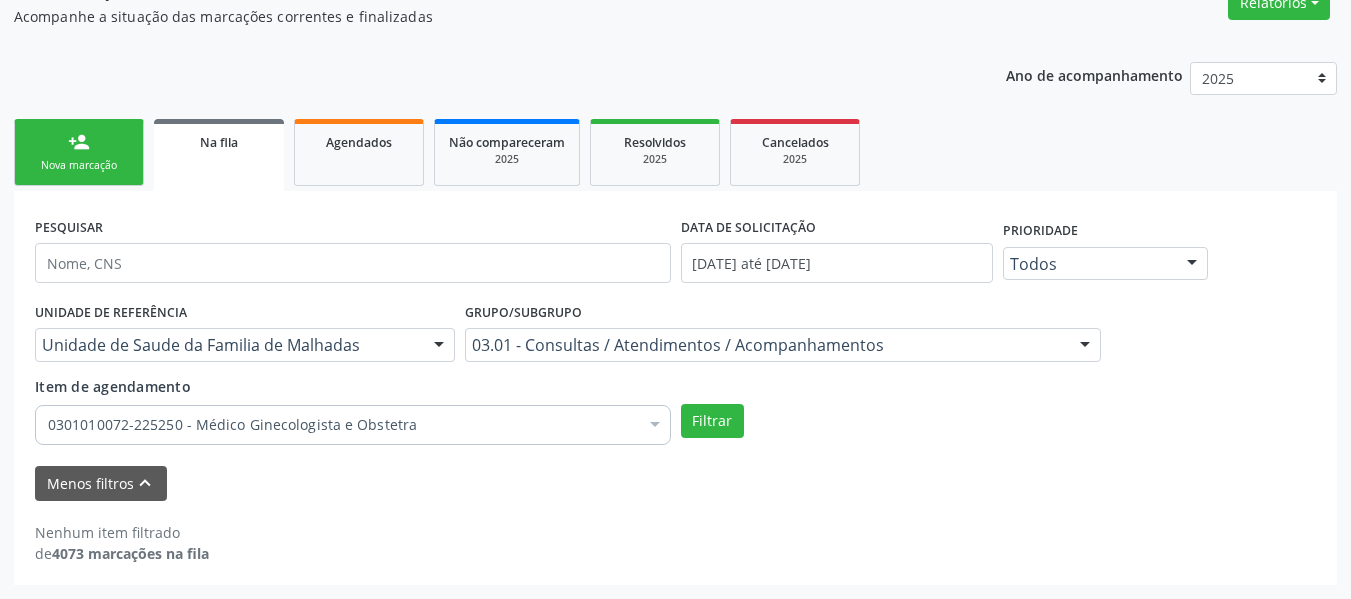 click on "Unidade de Saude da Familia de Malhadas" at bounding box center [245, 345] 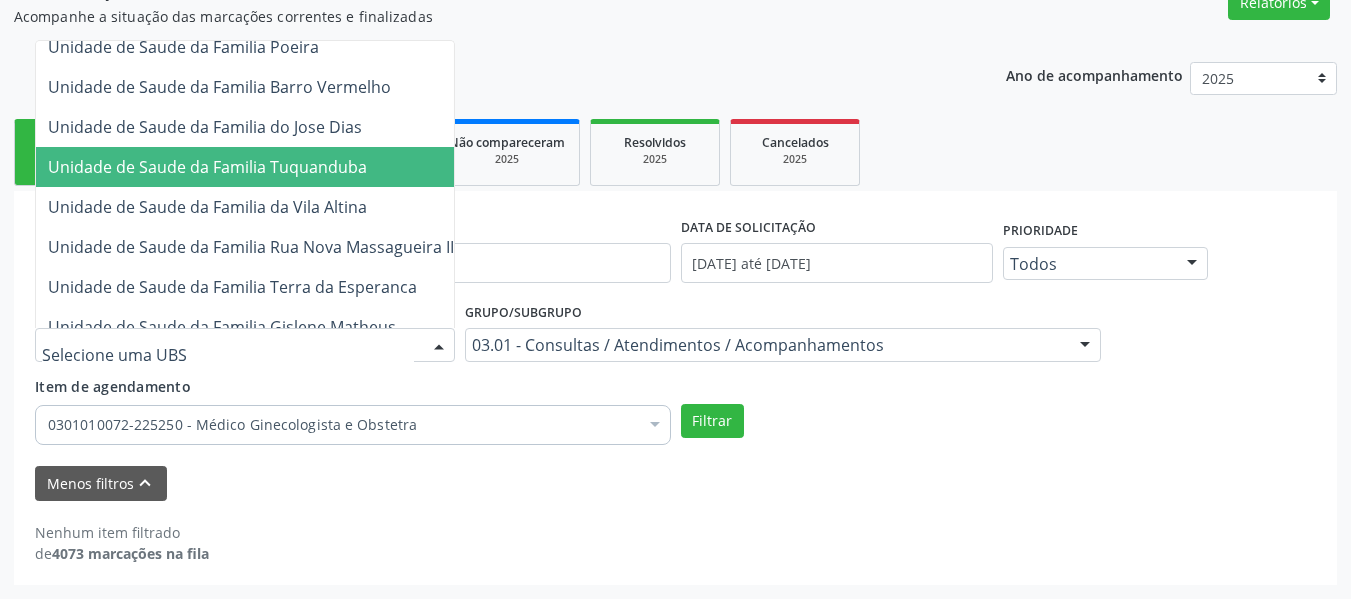 scroll, scrollTop: 400, scrollLeft: 0, axis: vertical 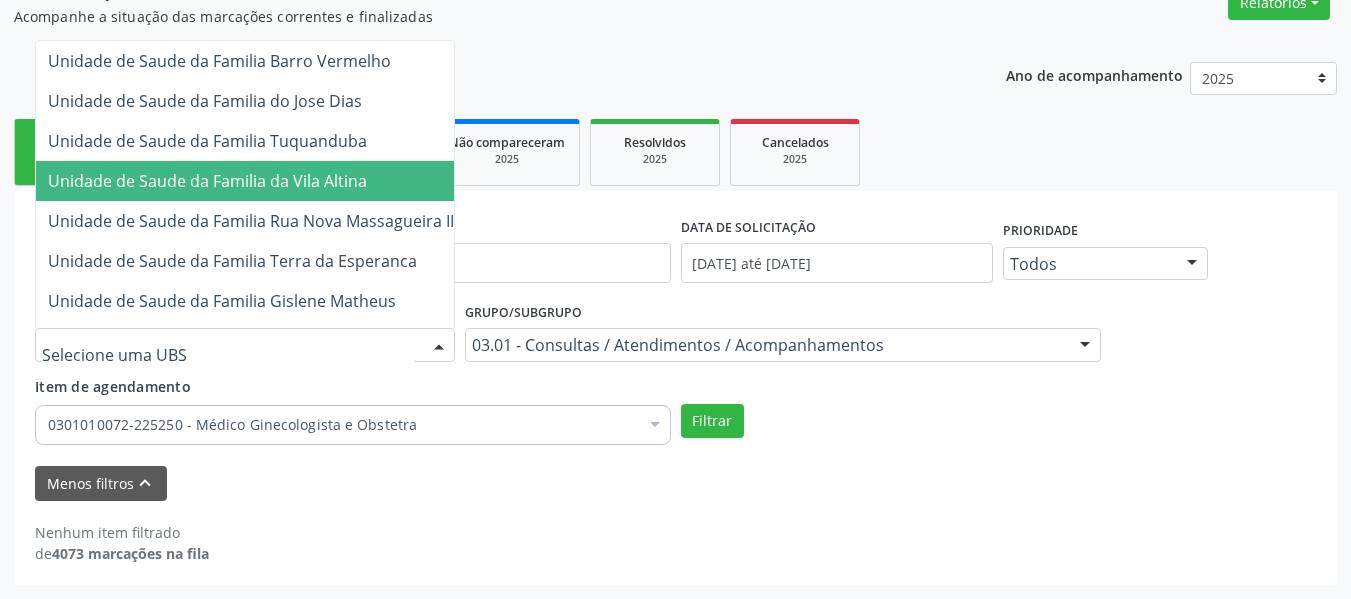 click on "Unidade de Saude da Familia da Vila Altina" at bounding box center (207, 181) 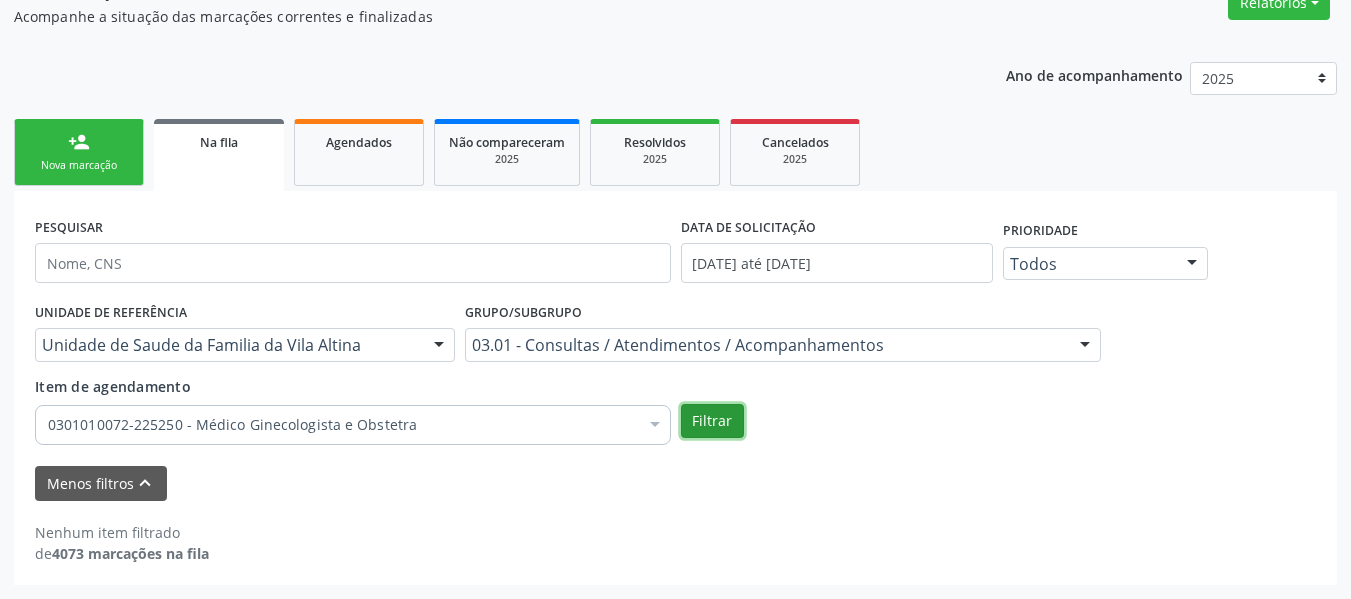 click on "Filtrar" at bounding box center (712, 421) 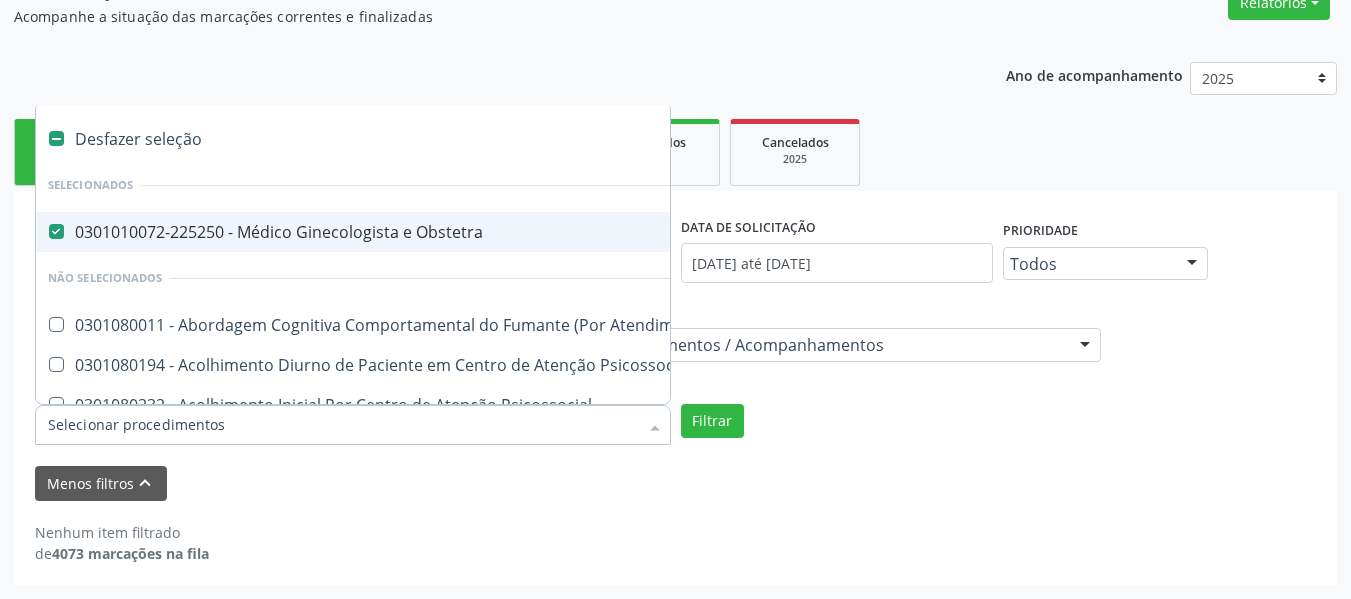paste on "02.04.02.003-1" 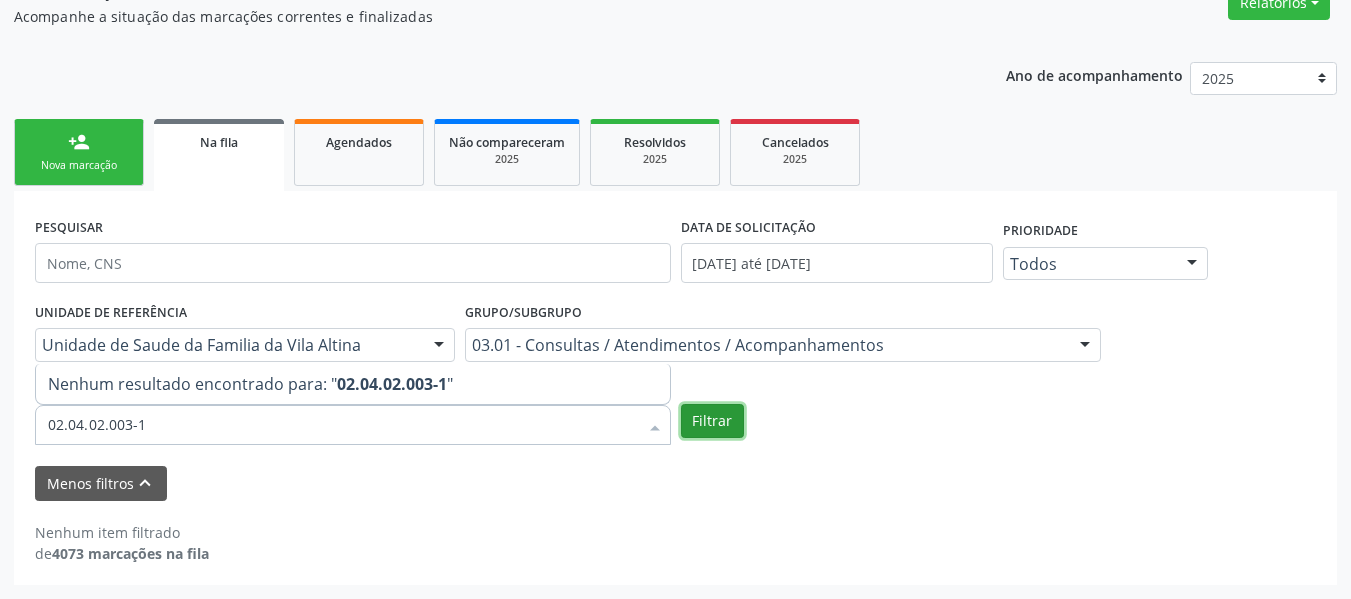 click on "Filtrar" at bounding box center (712, 421) 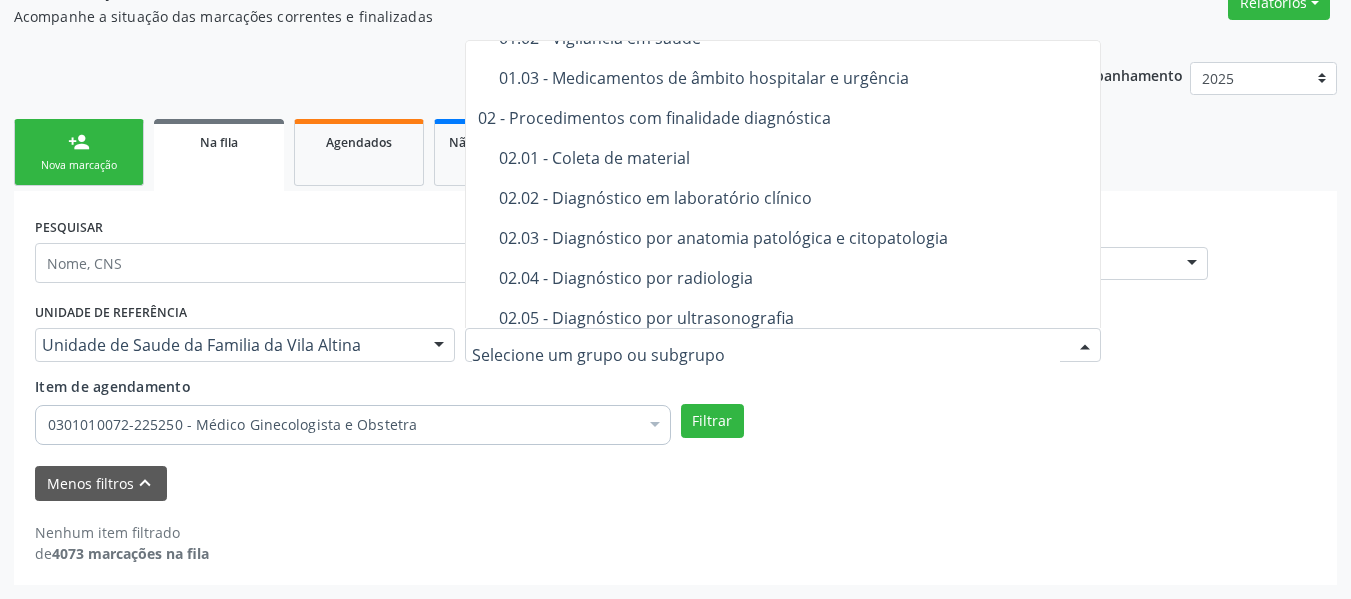 scroll, scrollTop: 0, scrollLeft: 0, axis: both 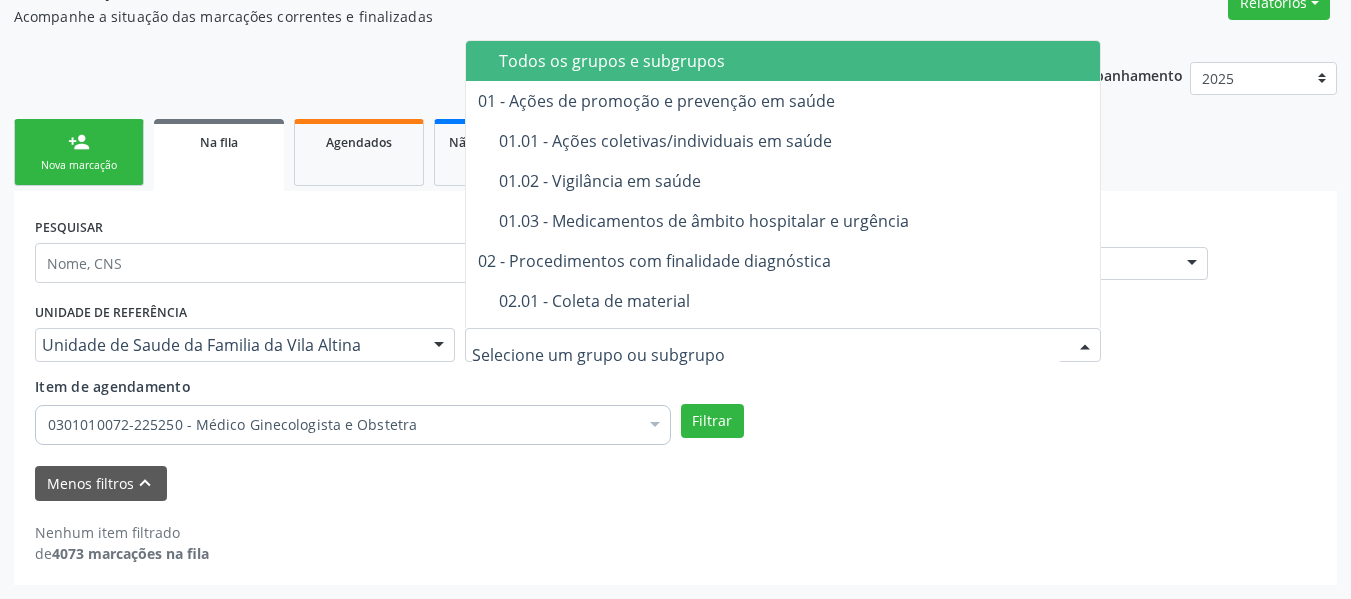 click on "Todos os grupos e subgrupos" at bounding box center (826, 61) 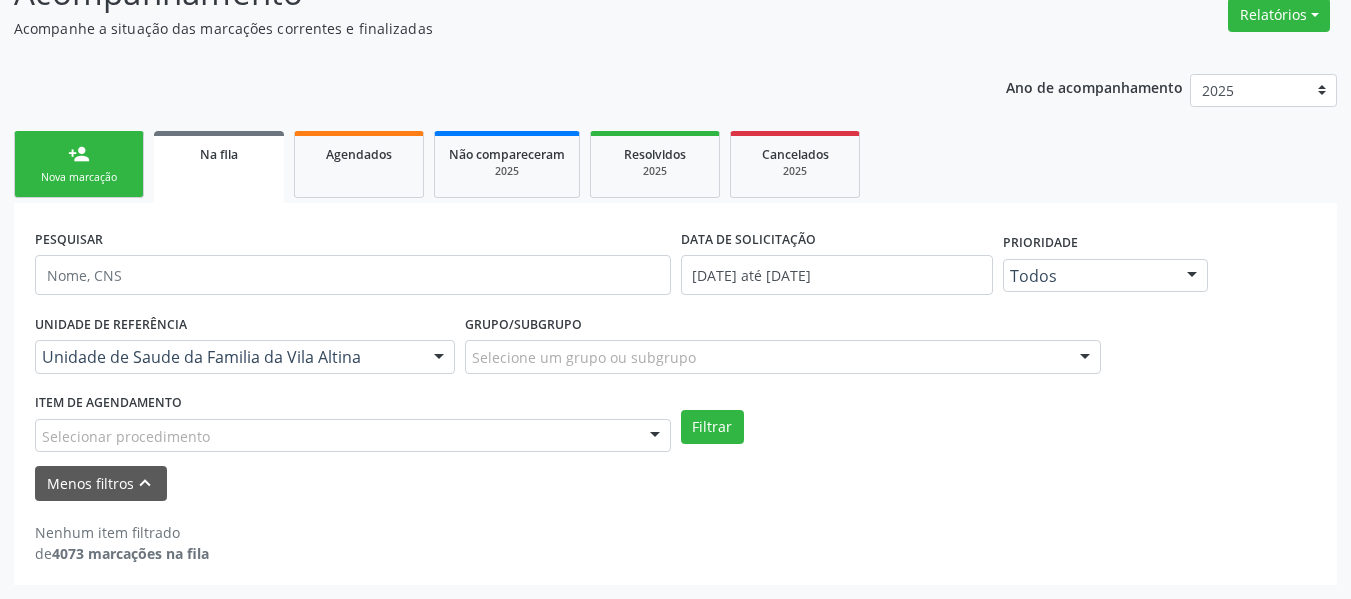scroll, scrollTop: 312, scrollLeft: 0, axis: vertical 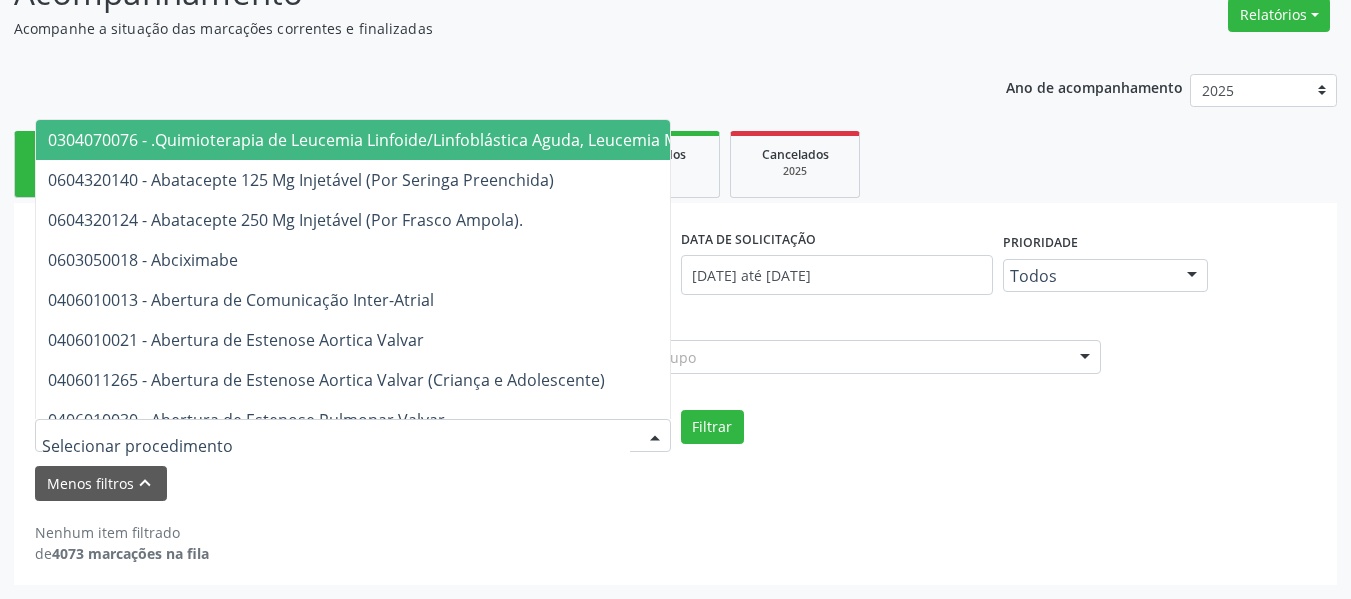 click at bounding box center (353, 436) 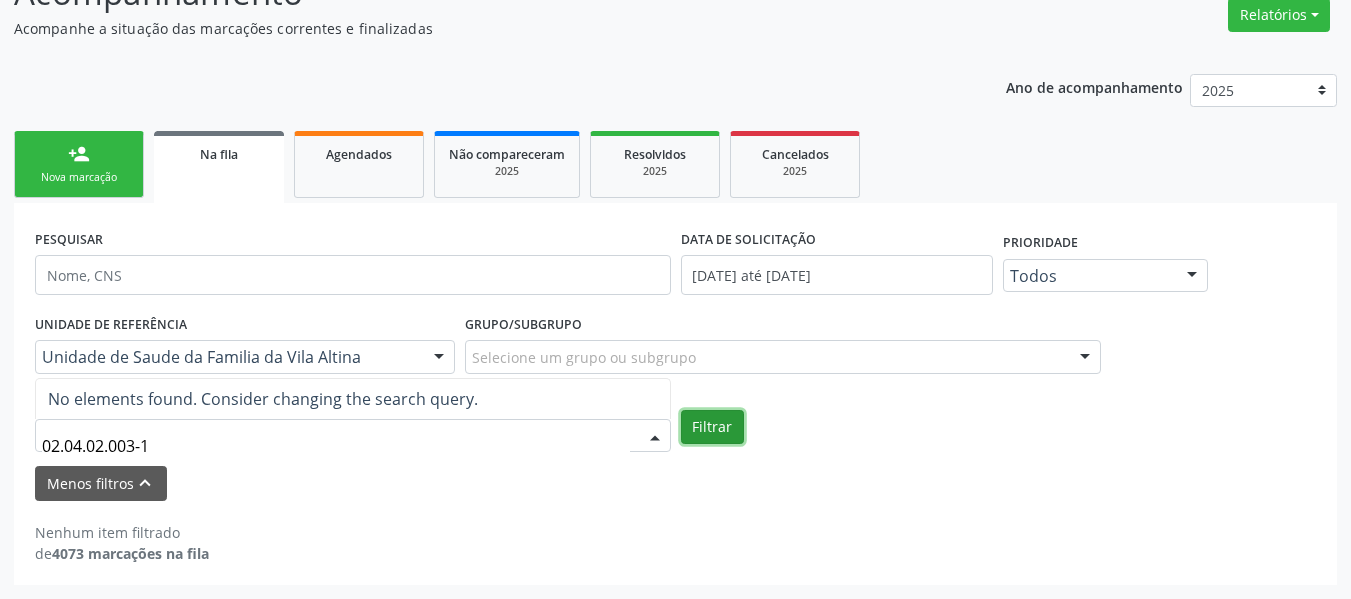 click on "Filtrar" at bounding box center (712, 427) 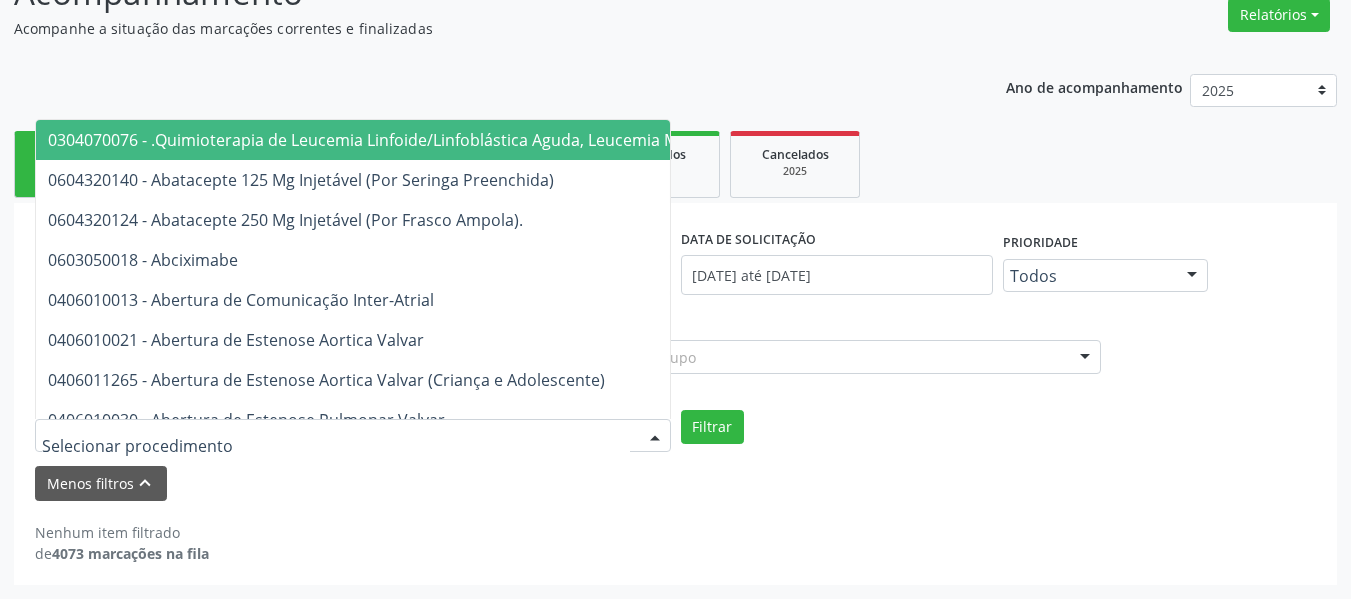 click at bounding box center [353, 436] 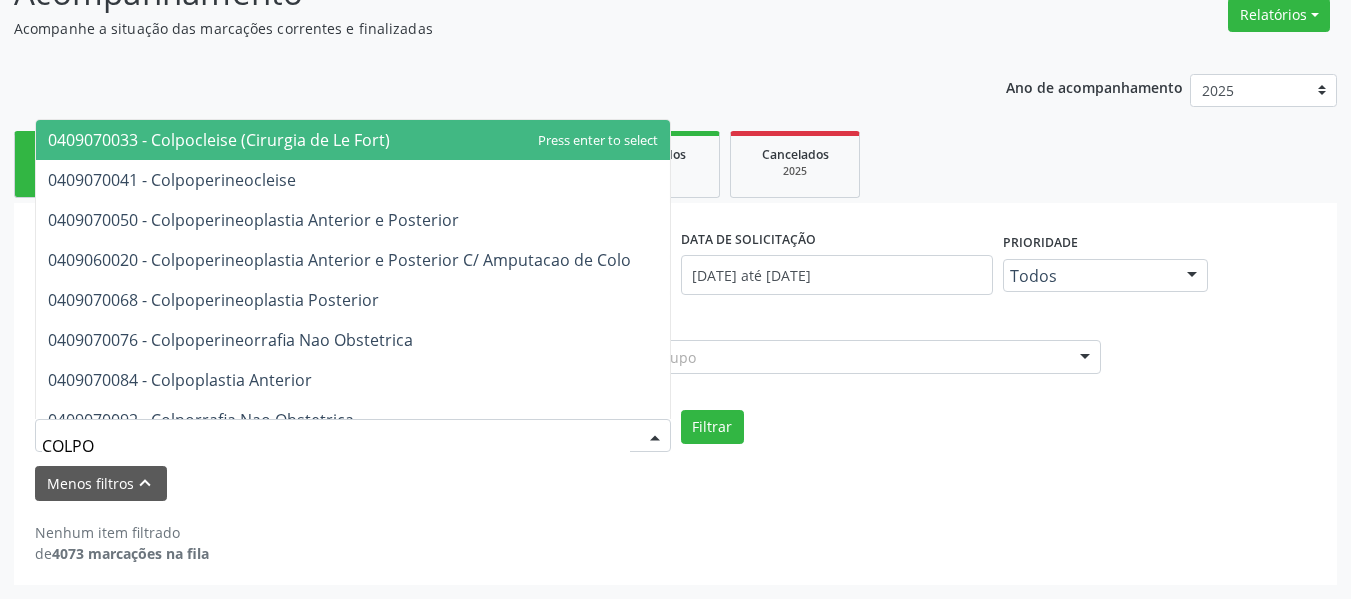 type on "COLPOS" 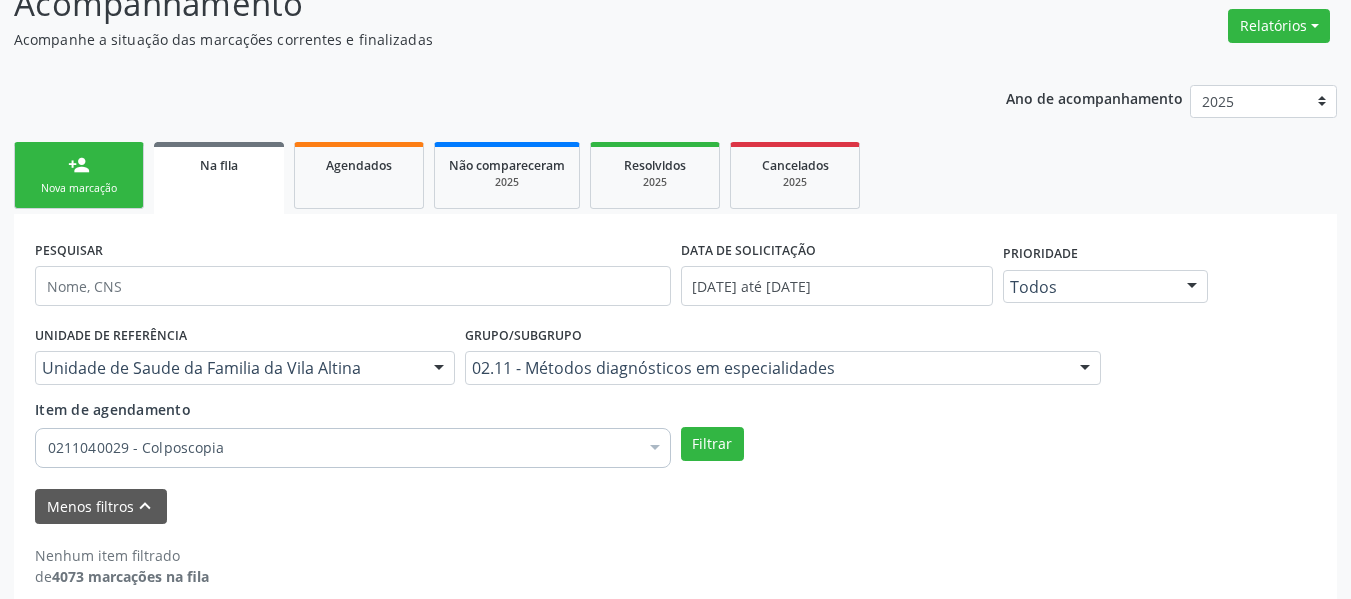 scroll, scrollTop: 324, scrollLeft: 0, axis: vertical 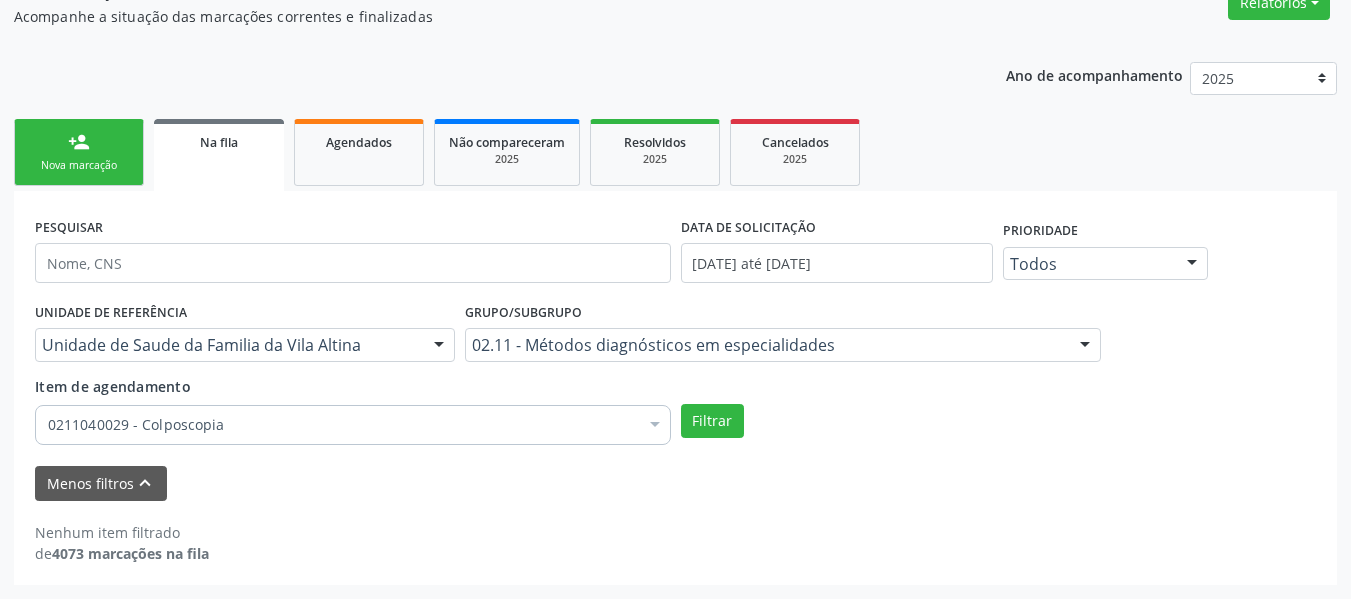 click on "Acompanhe a situação das marcações correntes e finalizadas" at bounding box center (477, 16) 